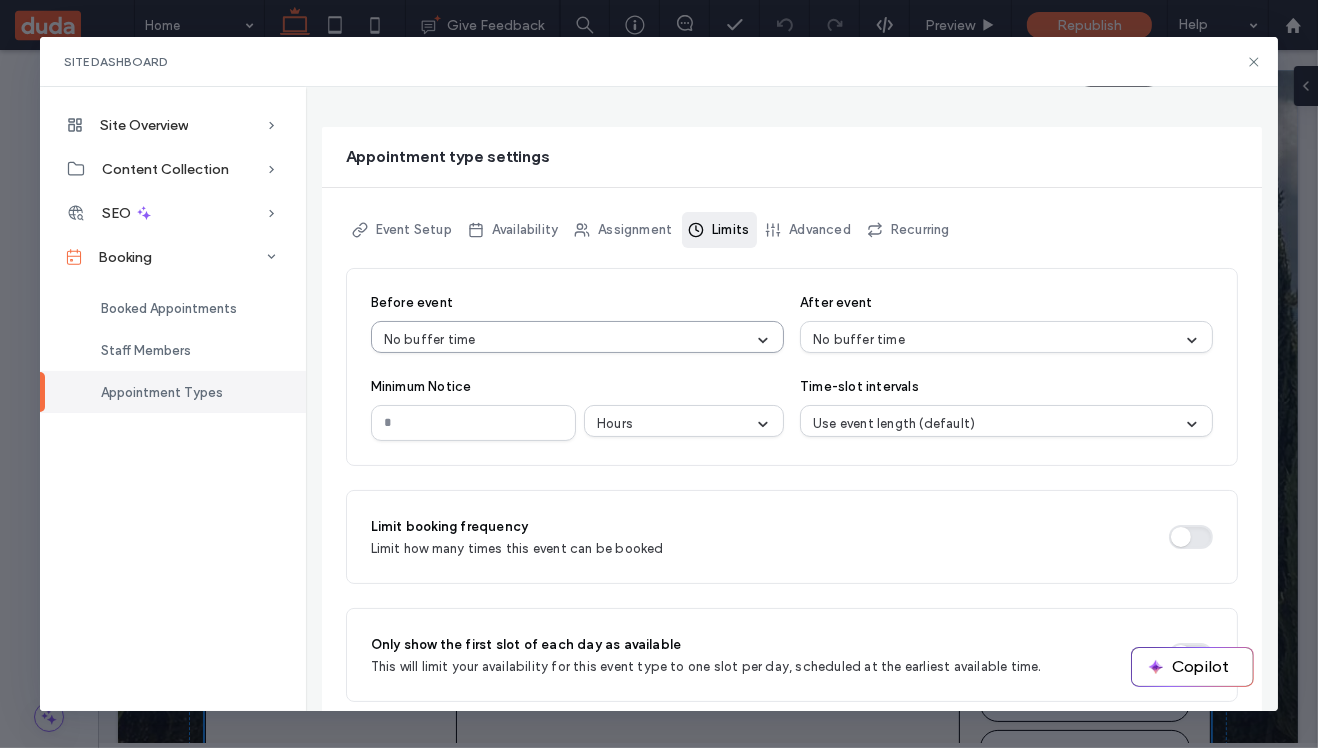 click on "No buffer time" at bounding box center [577, 337] 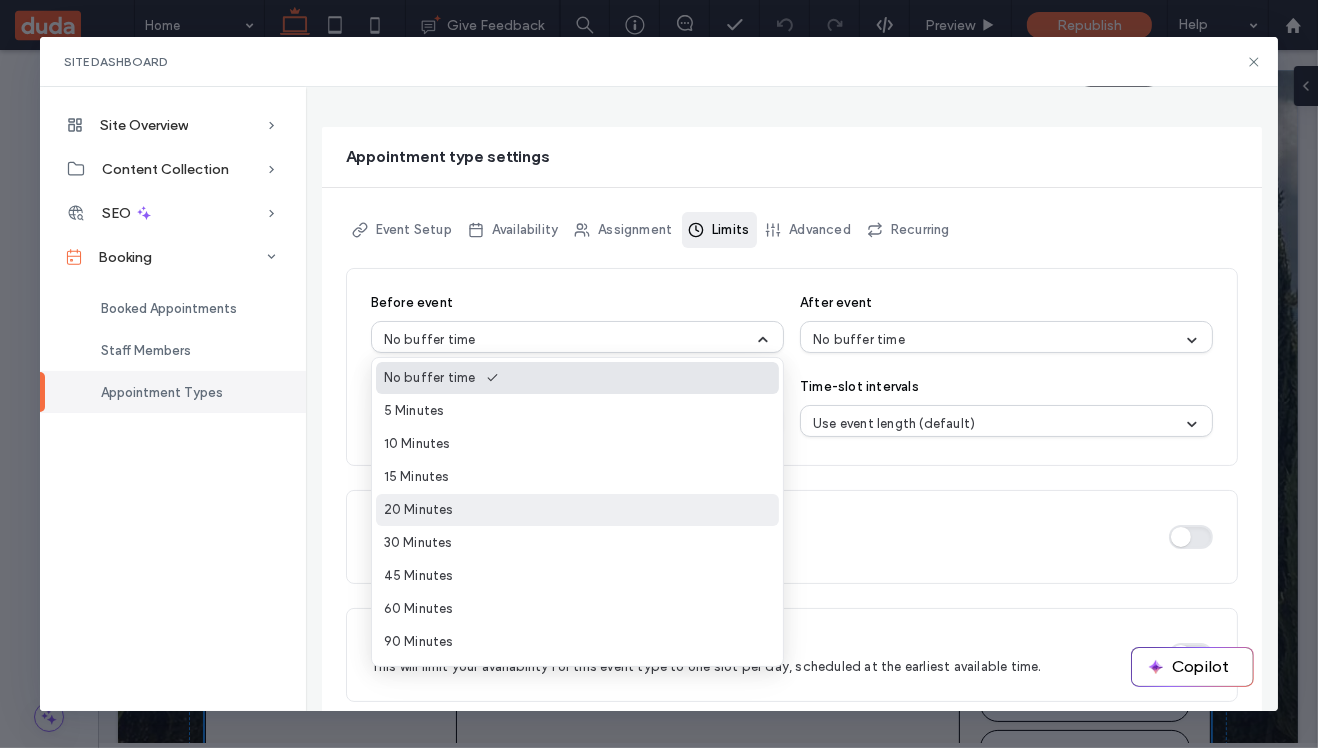 click on "20 Minutes" at bounding box center [419, 510] 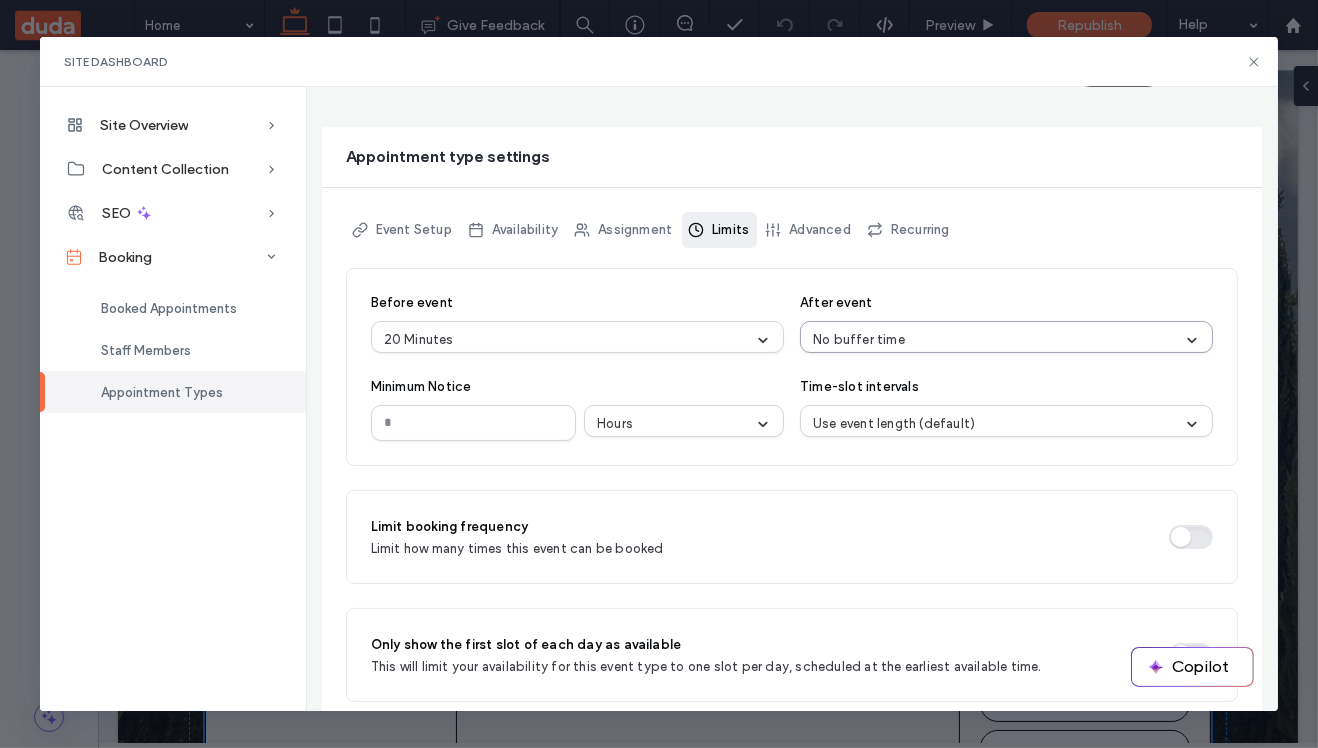 click on "No buffer time" at bounding box center (998, 340) 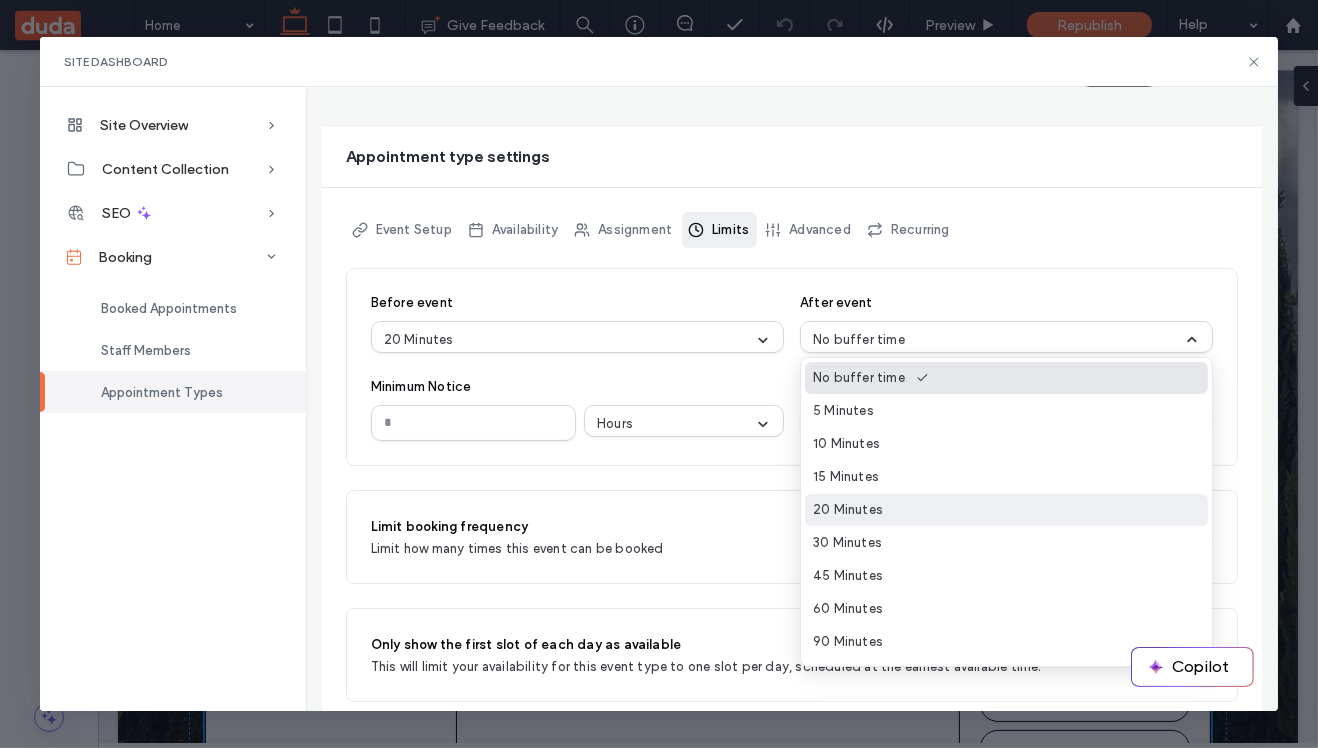 click on "20 Minutes" at bounding box center [1006, 510] 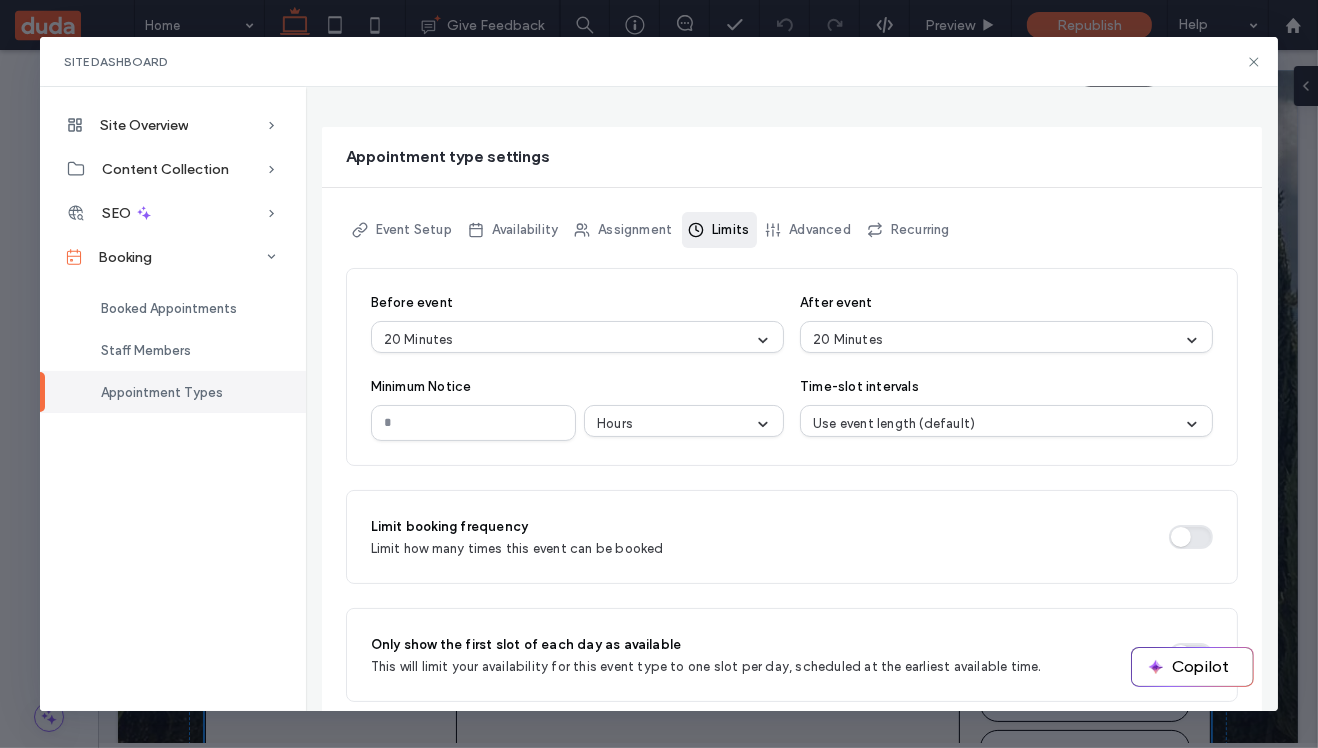 scroll, scrollTop: 0, scrollLeft: 0, axis: both 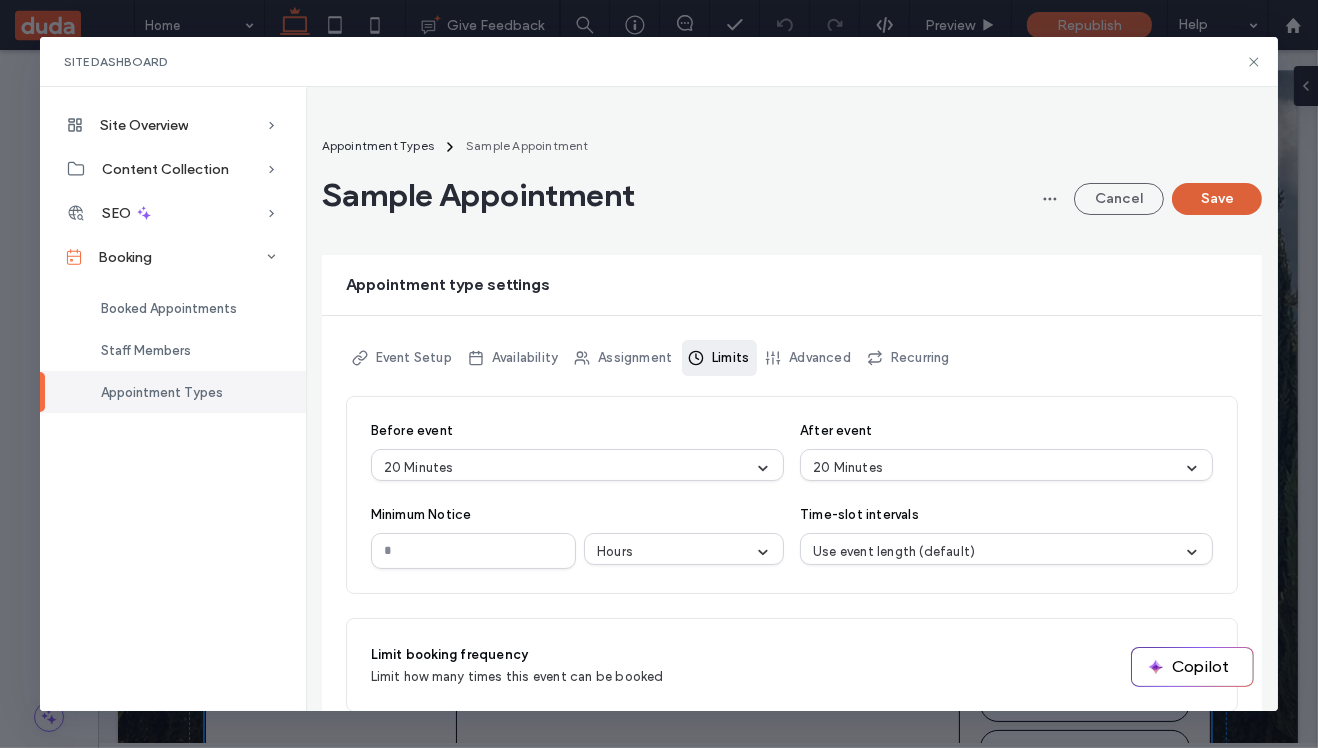 click on "Save" at bounding box center (1217, 199) 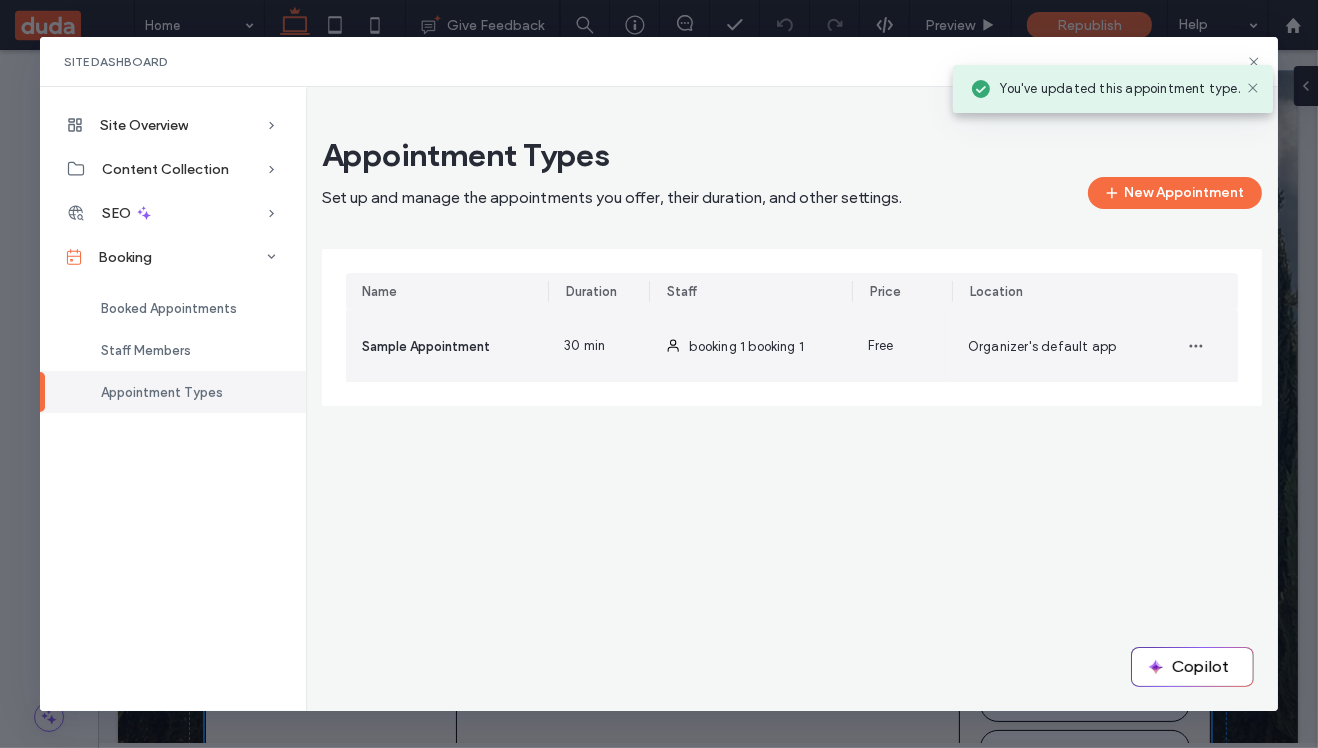 click on "booking 1 booking 1" at bounding box center [750, 346] 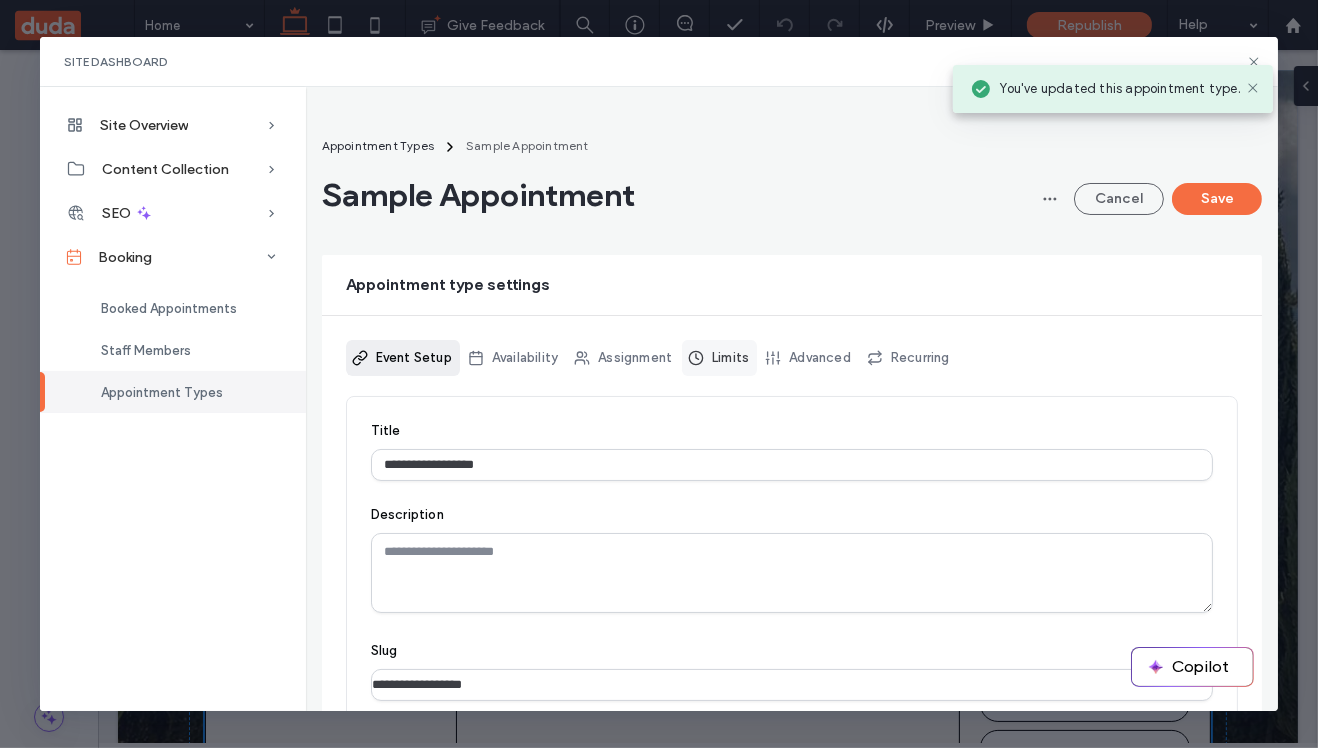 click on "Limits" at bounding box center [719, 358] 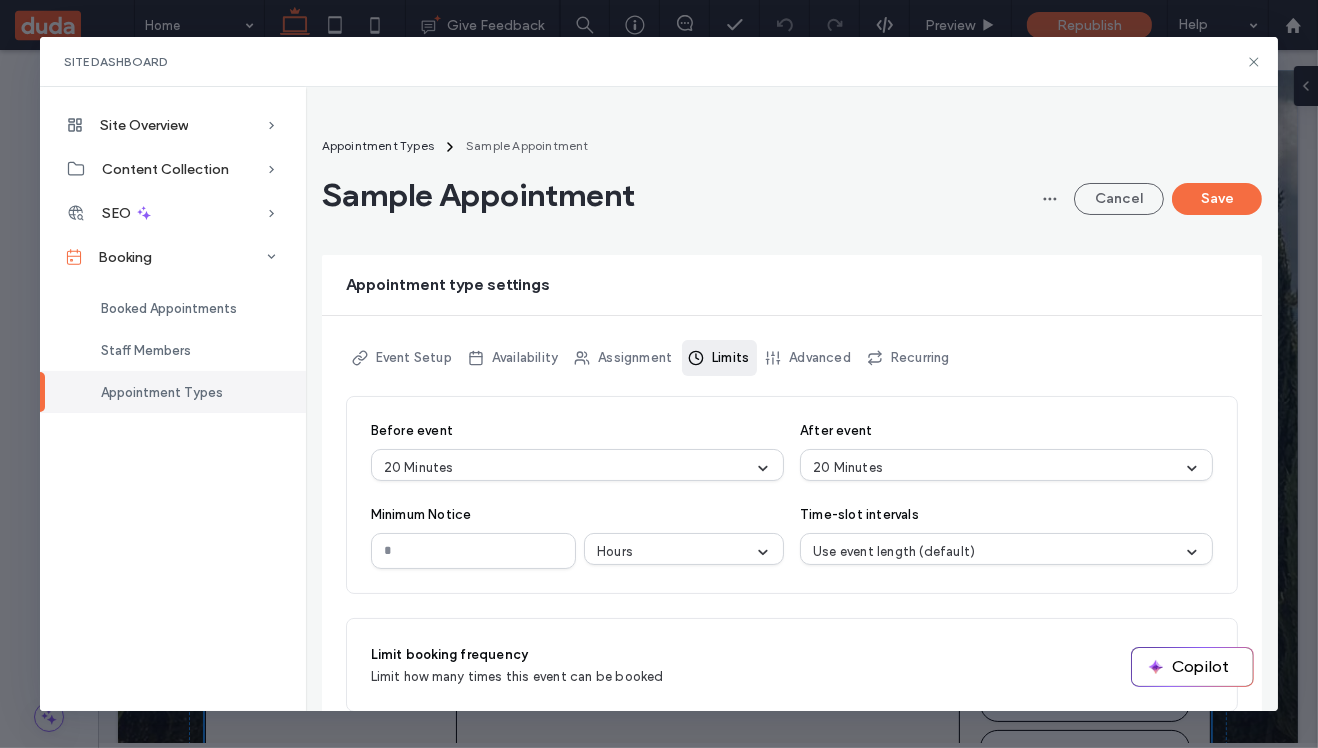 scroll, scrollTop: 1, scrollLeft: 0, axis: vertical 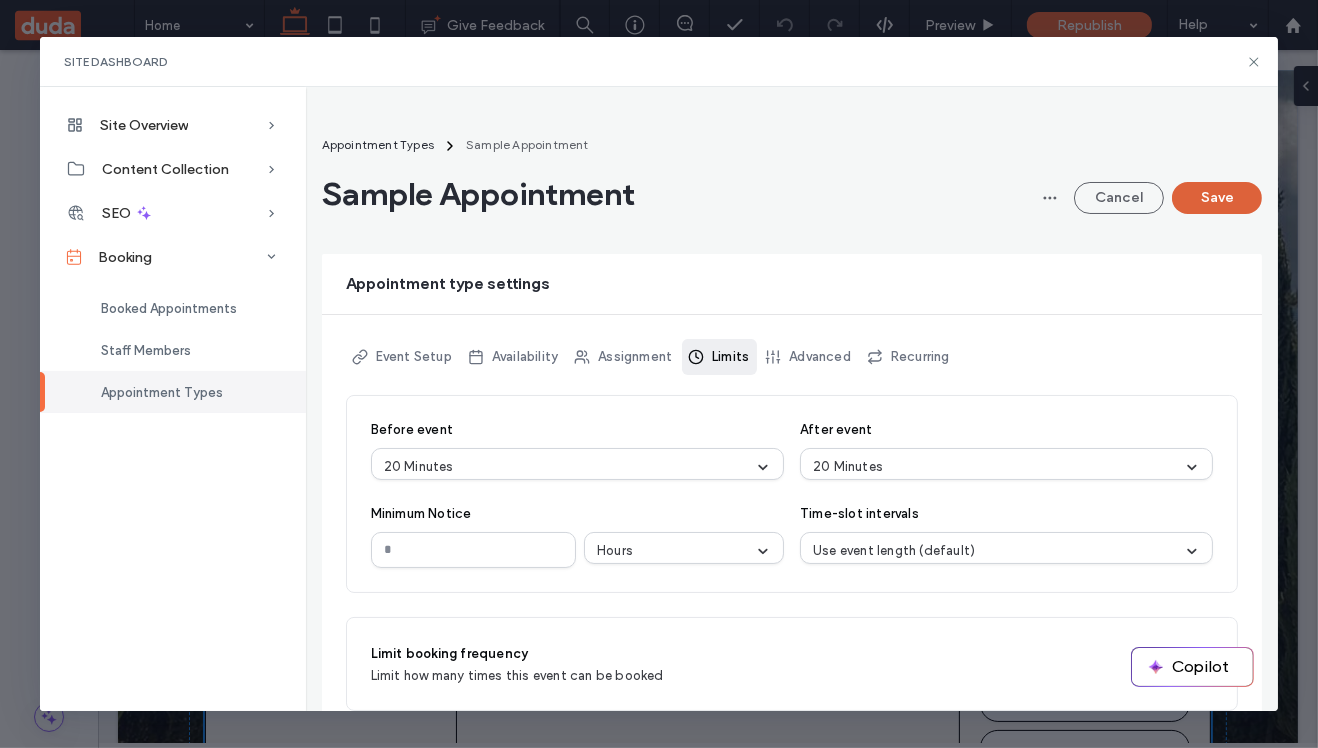 click on "Save" at bounding box center (1217, 198) 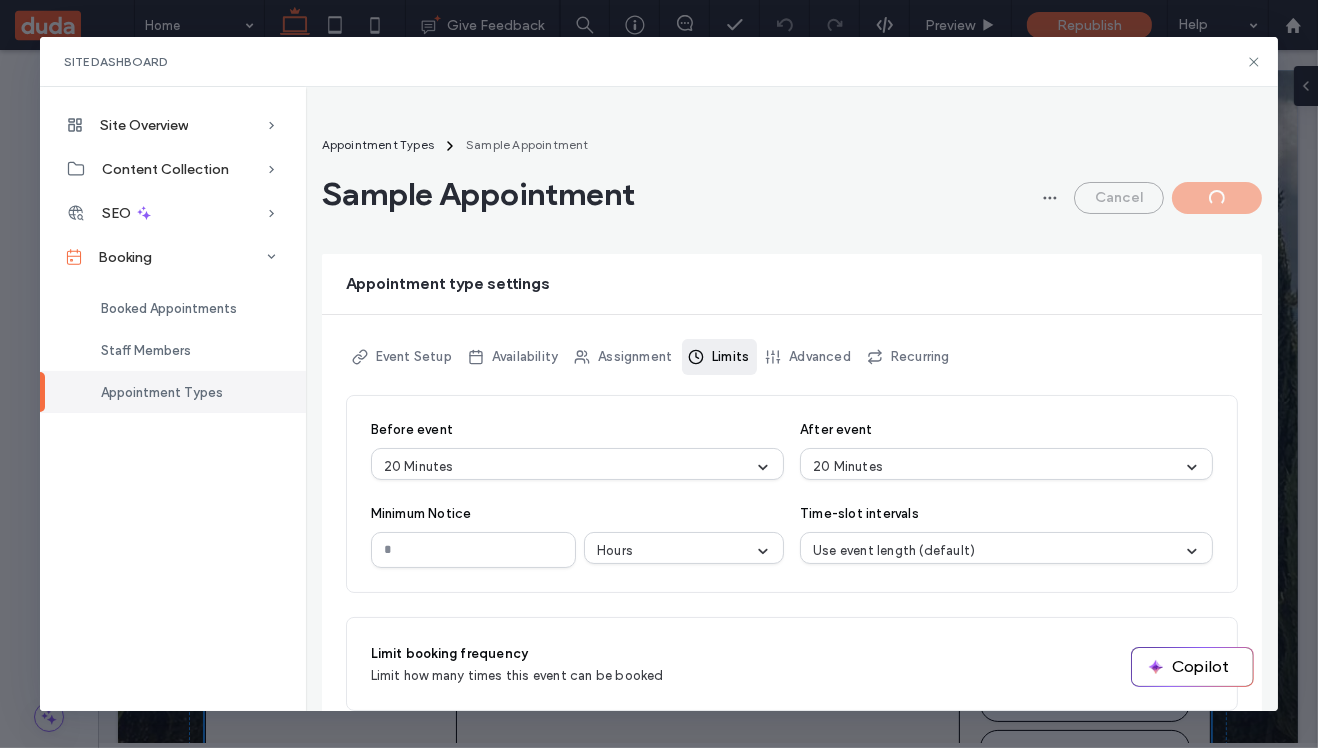 scroll, scrollTop: 0, scrollLeft: 0, axis: both 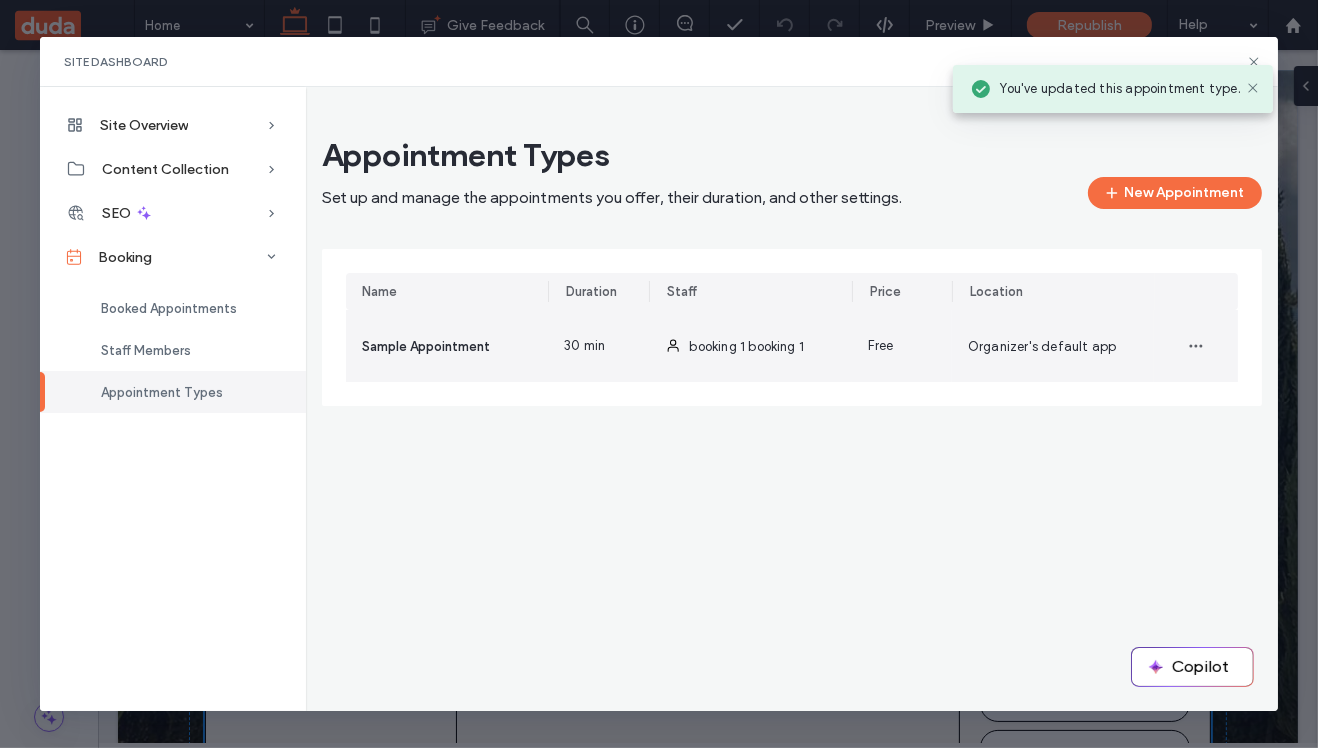 click on "booking 1 booking 1" at bounding box center (746, 346) 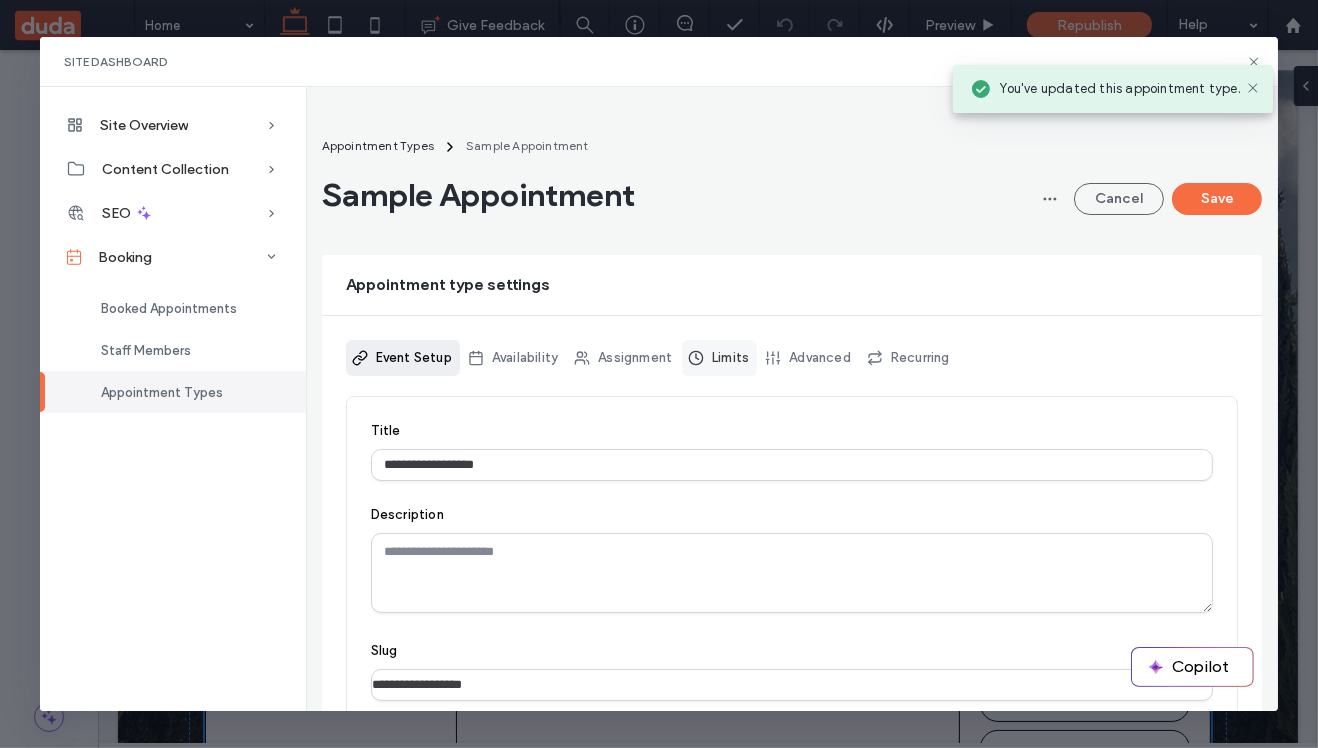 click on "Limits" at bounding box center [719, 358] 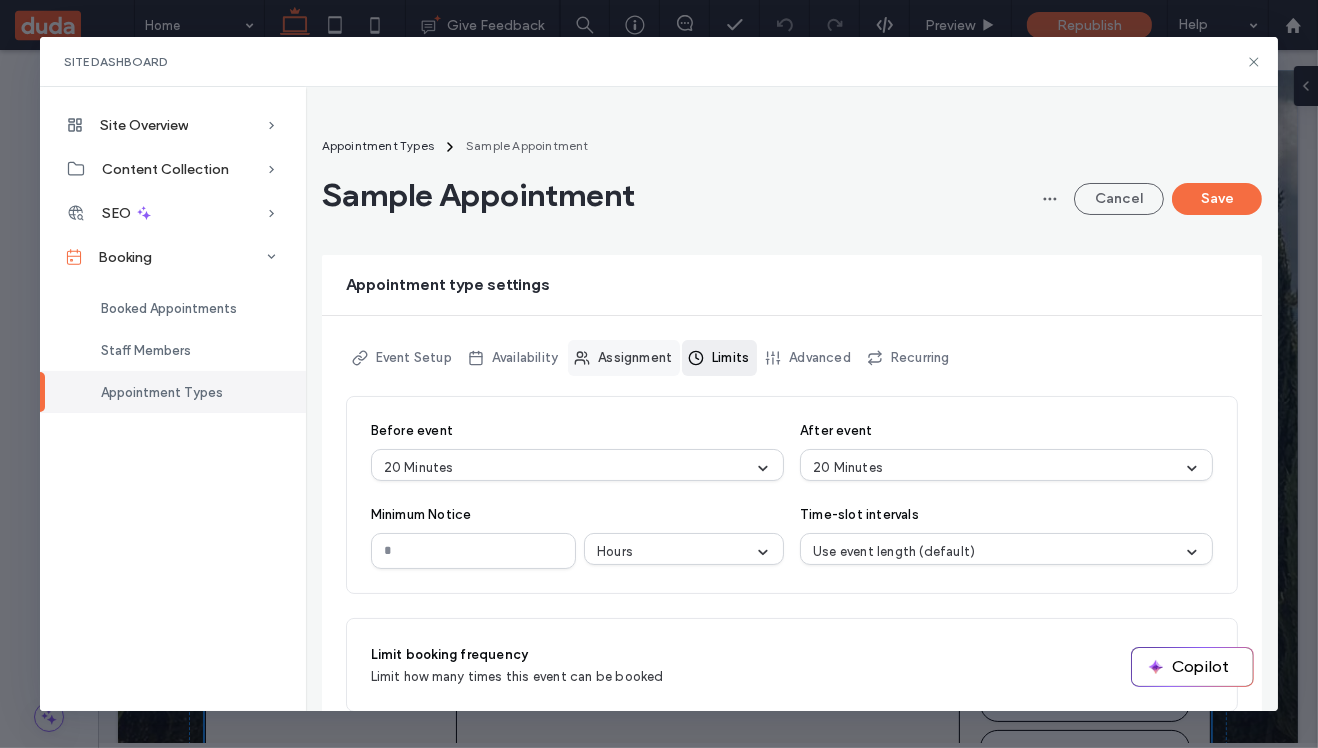 click on "Assignment" at bounding box center [624, 358] 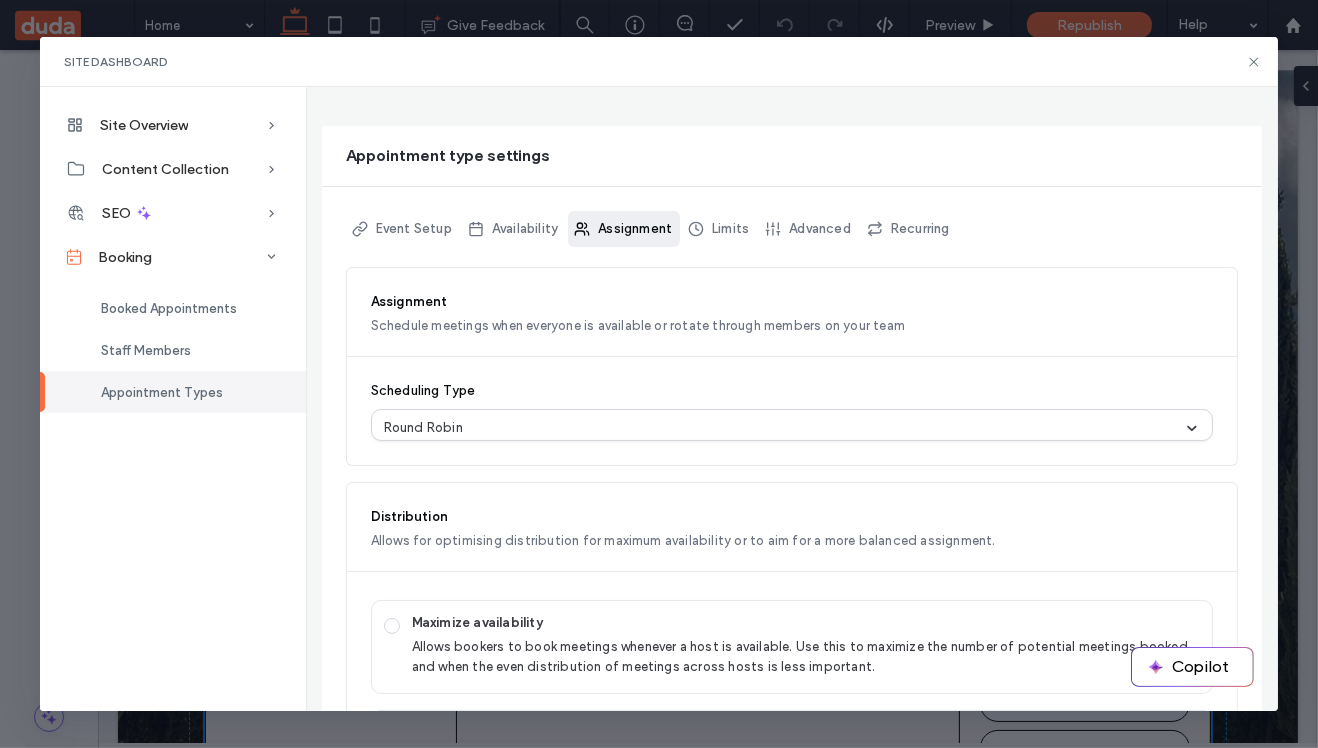 scroll, scrollTop: 0, scrollLeft: 0, axis: both 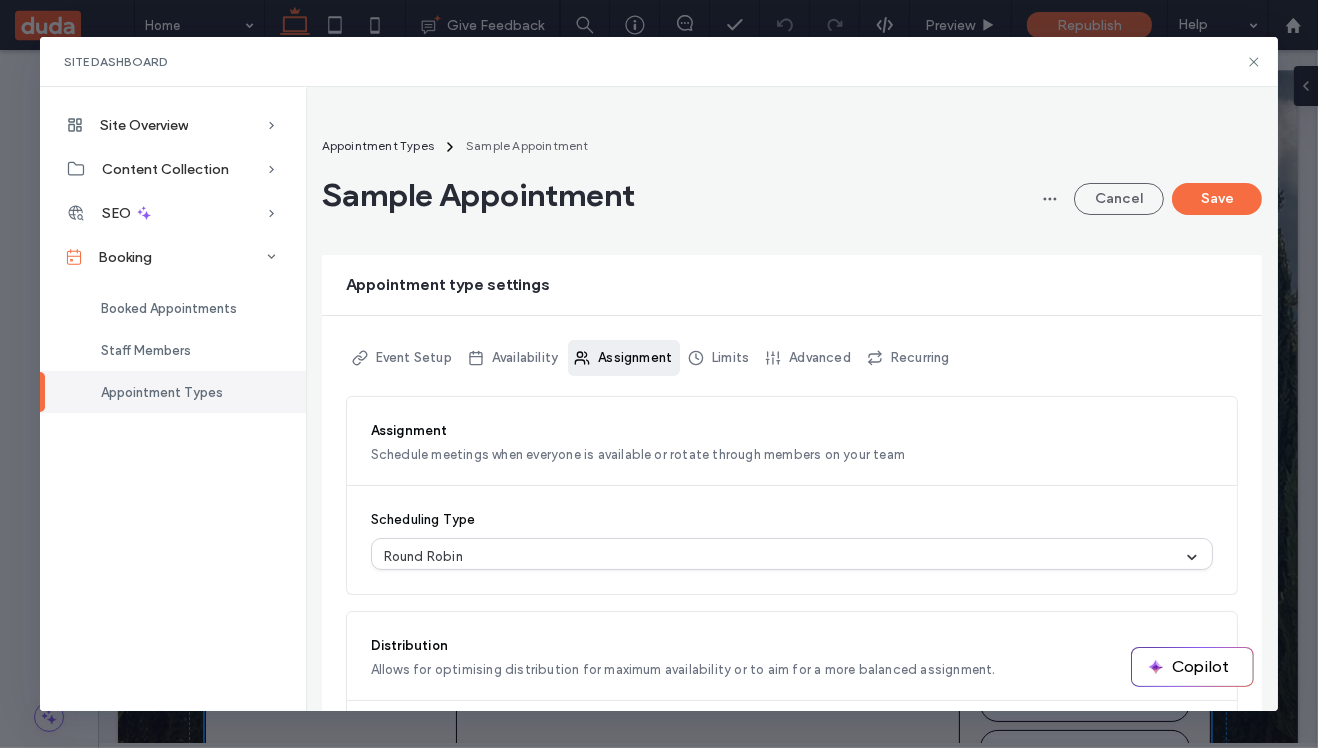 click on "Sample Appointment Cancel Save" at bounding box center (792, 195) 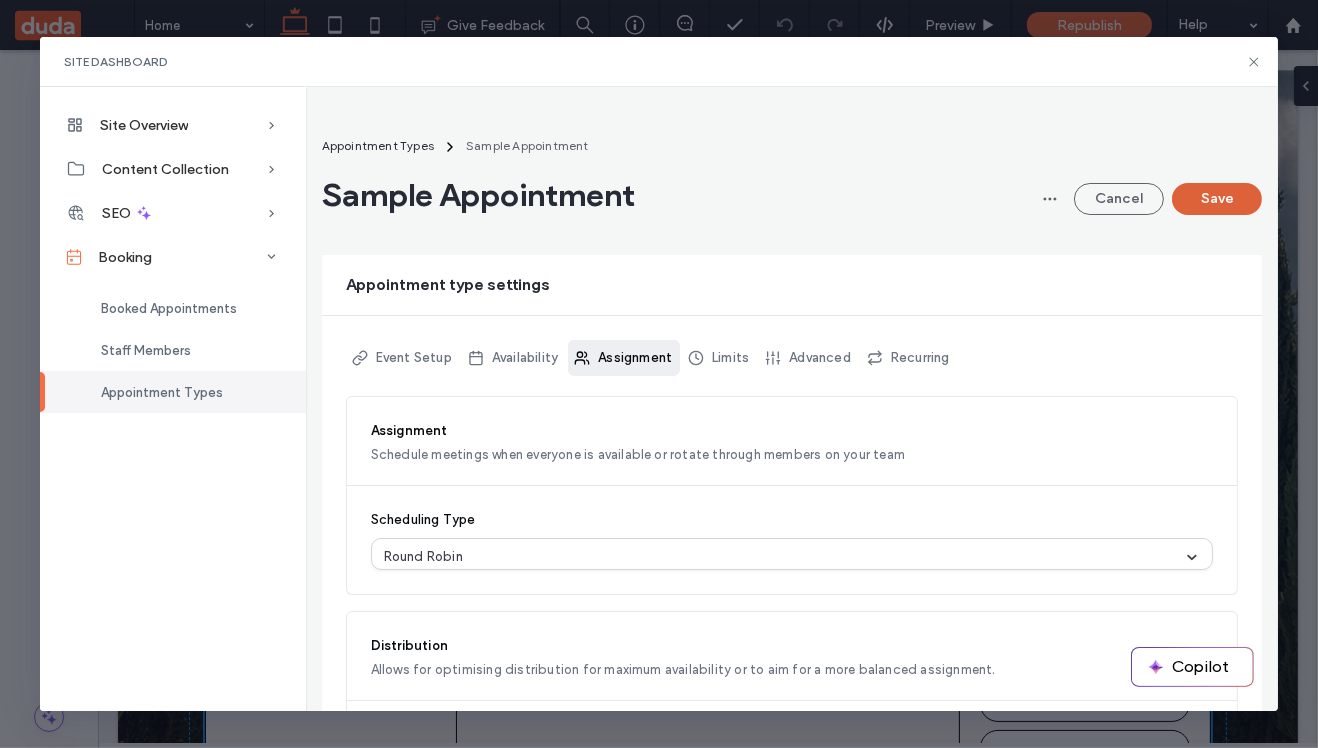 click on "Save" at bounding box center [1217, 199] 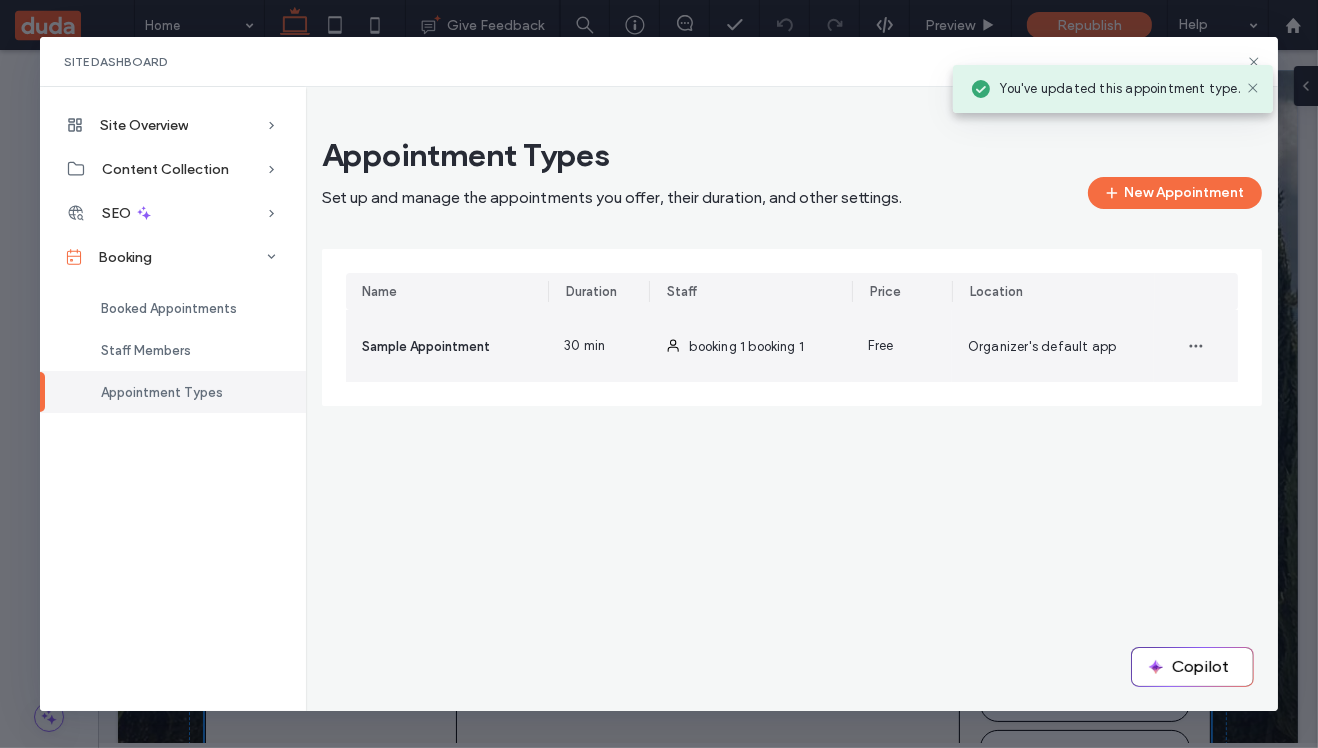 click on "booking 1 booking 1" at bounding box center [750, 346] 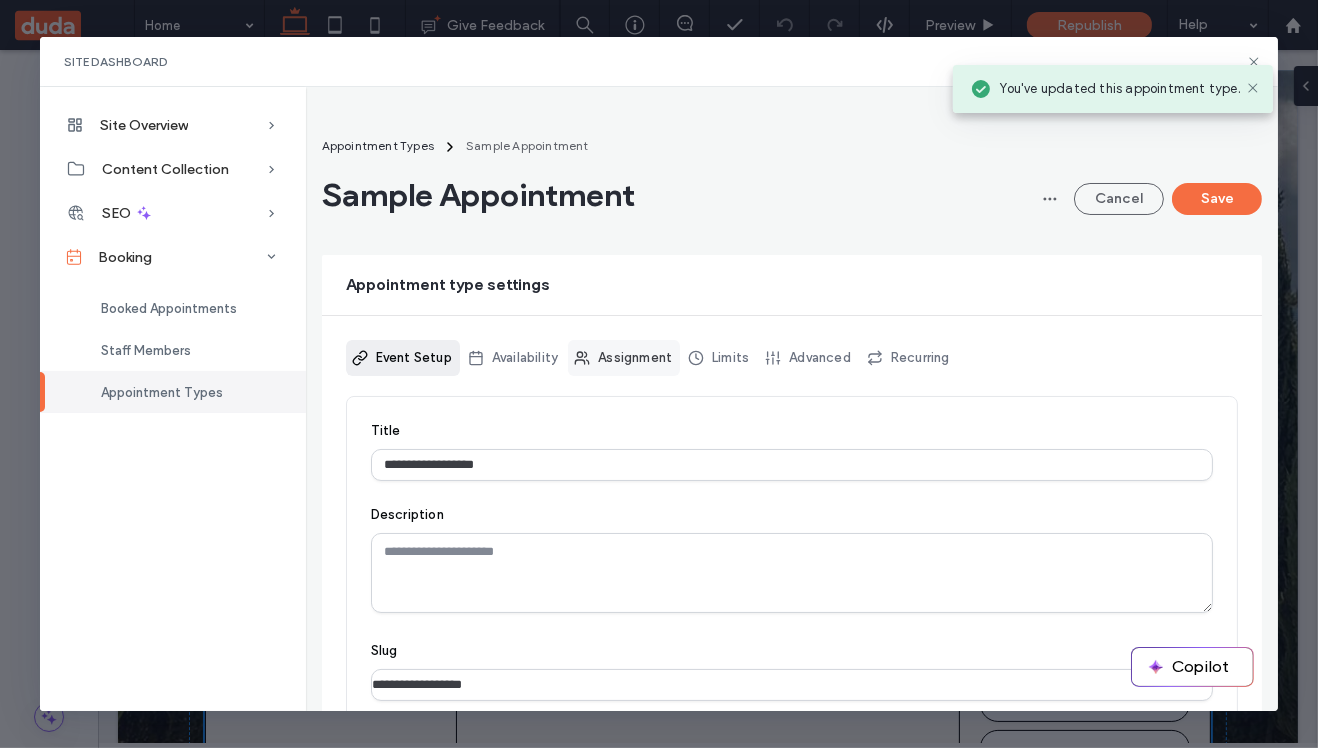 click on "Assignment" at bounding box center (624, 358) 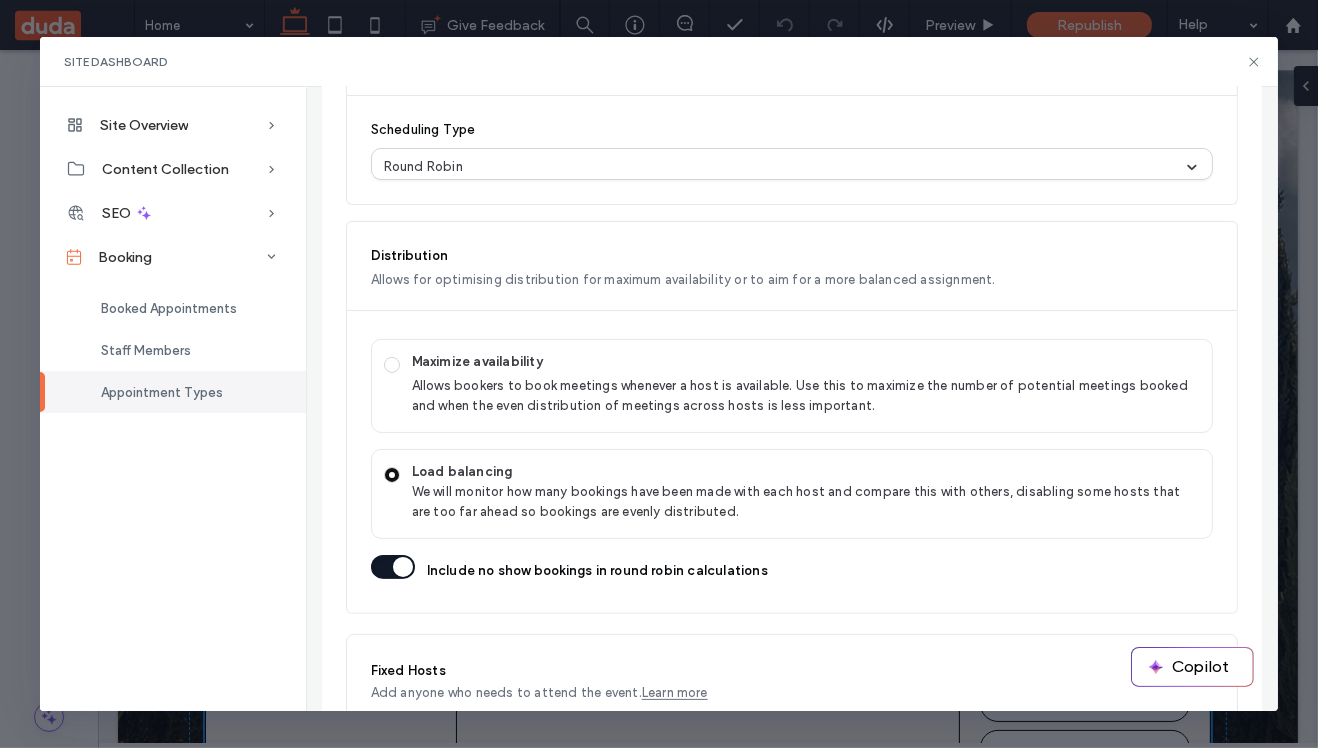 scroll, scrollTop: 373, scrollLeft: 0, axis: vertical 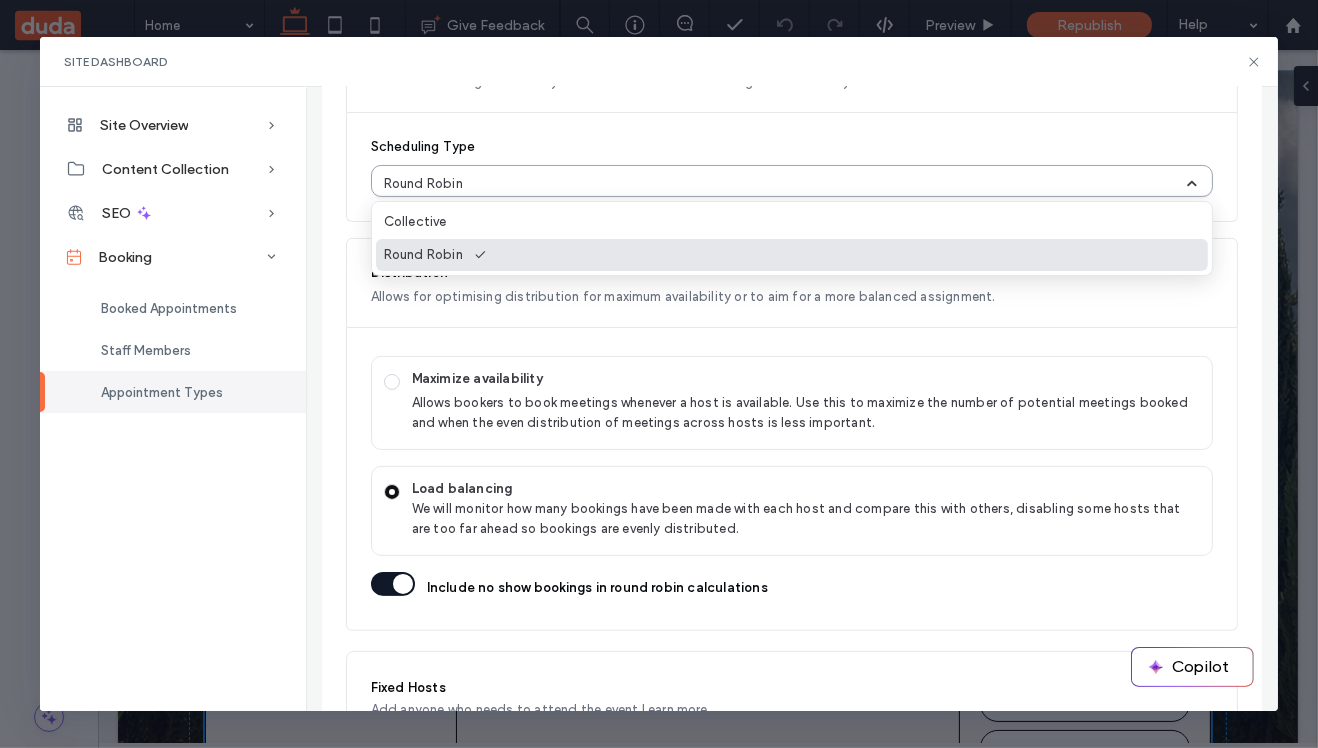 click at bounding box center (826, 184) 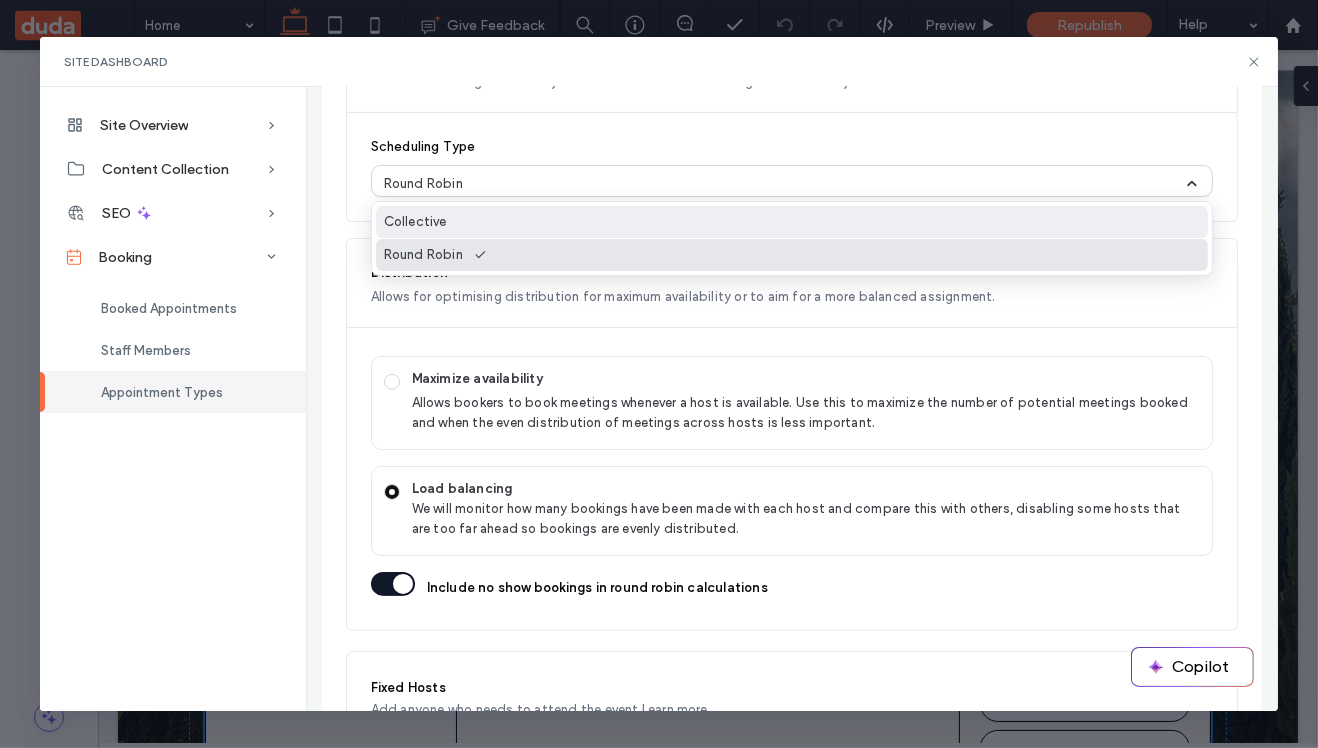 click on "Collective" at bounding box center [792, 222] 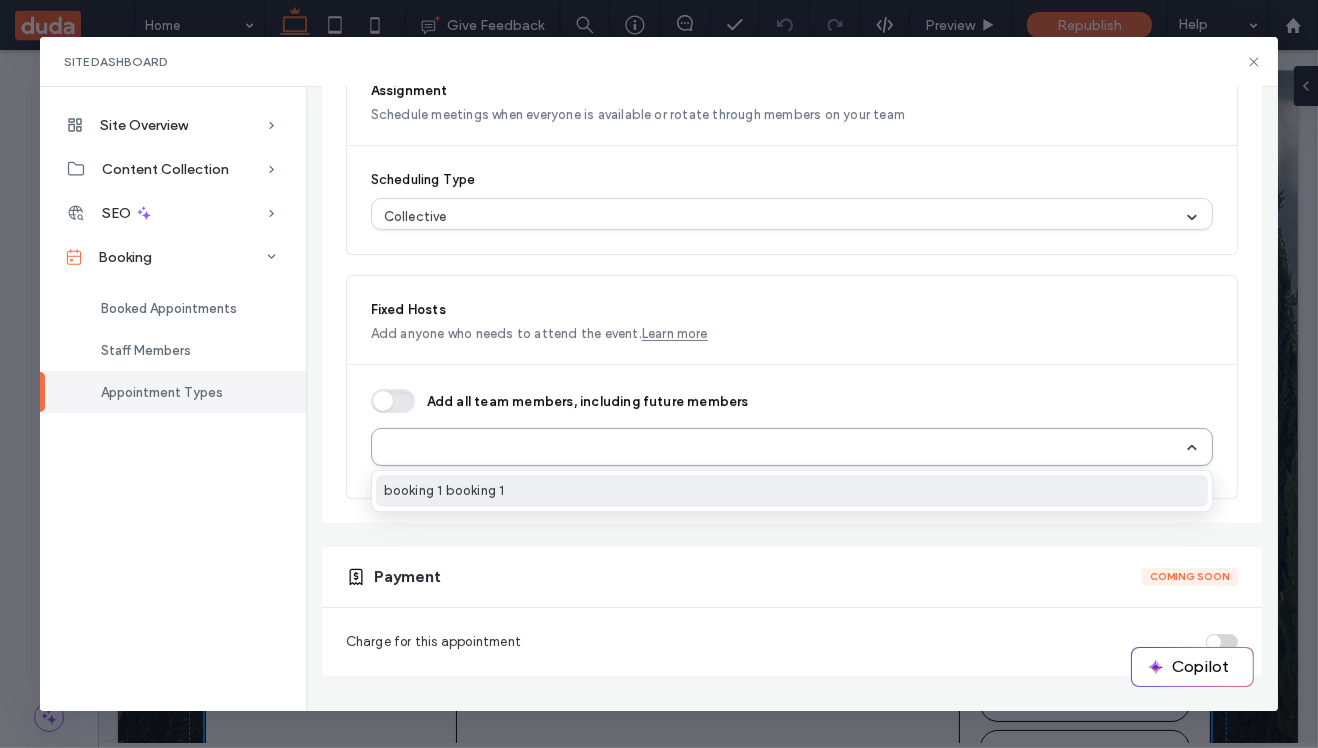 click on "Select..." at bounding box center (792, 447) 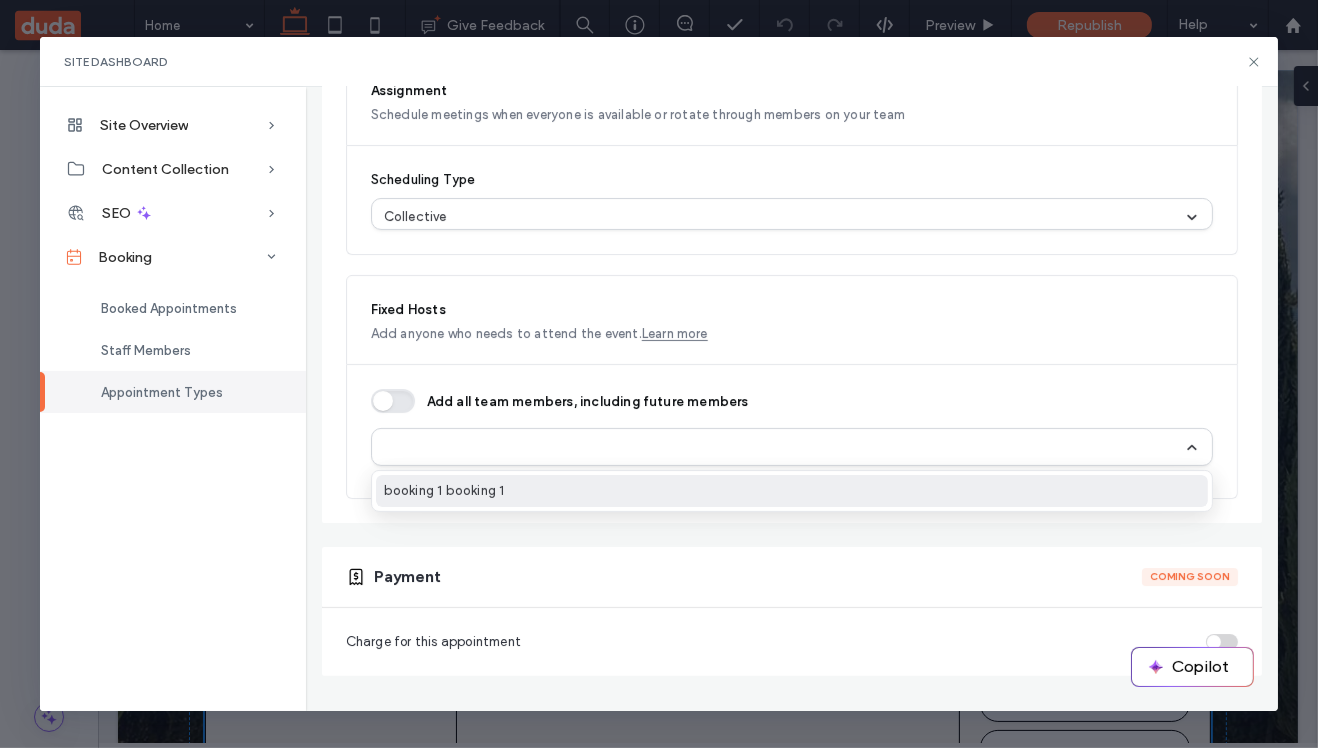 click on "booking 1 booking 1" at bounding box center (792, 491) 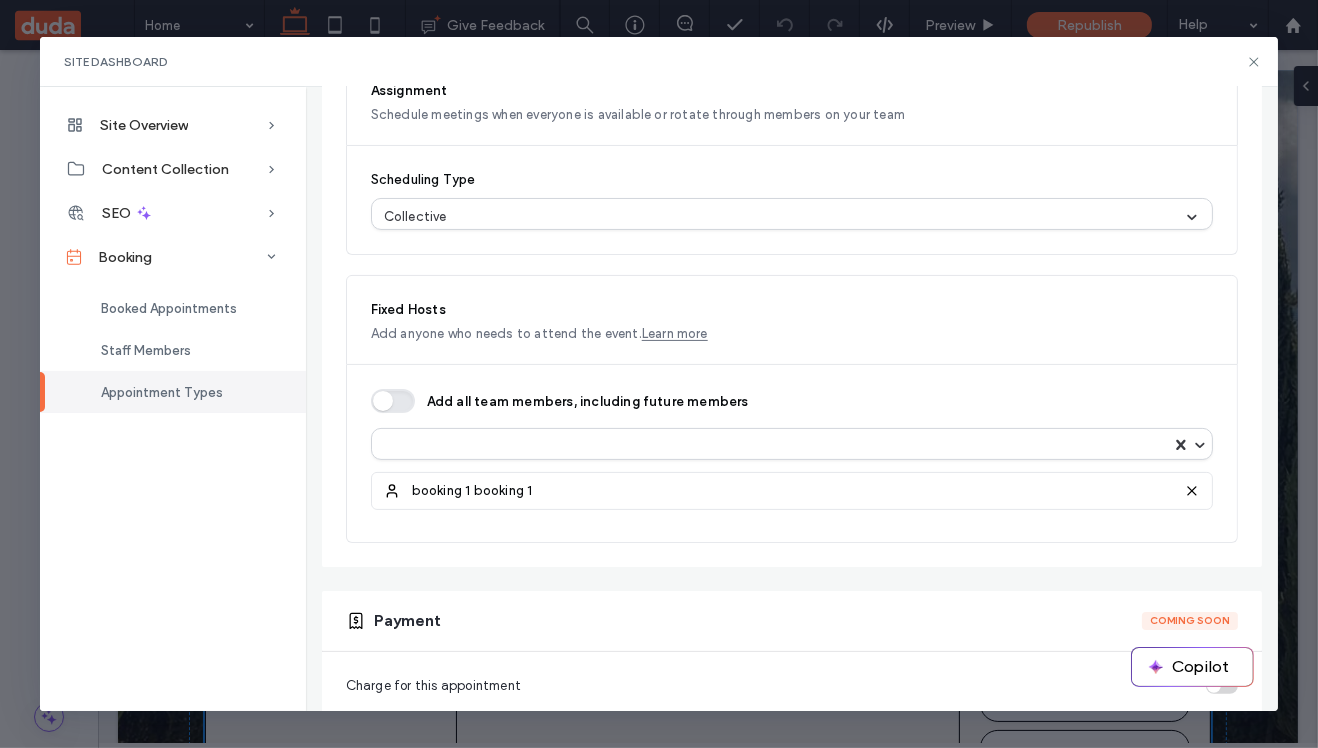 scroll, scrollTop: 0, scrollLeft: 0, axis: both 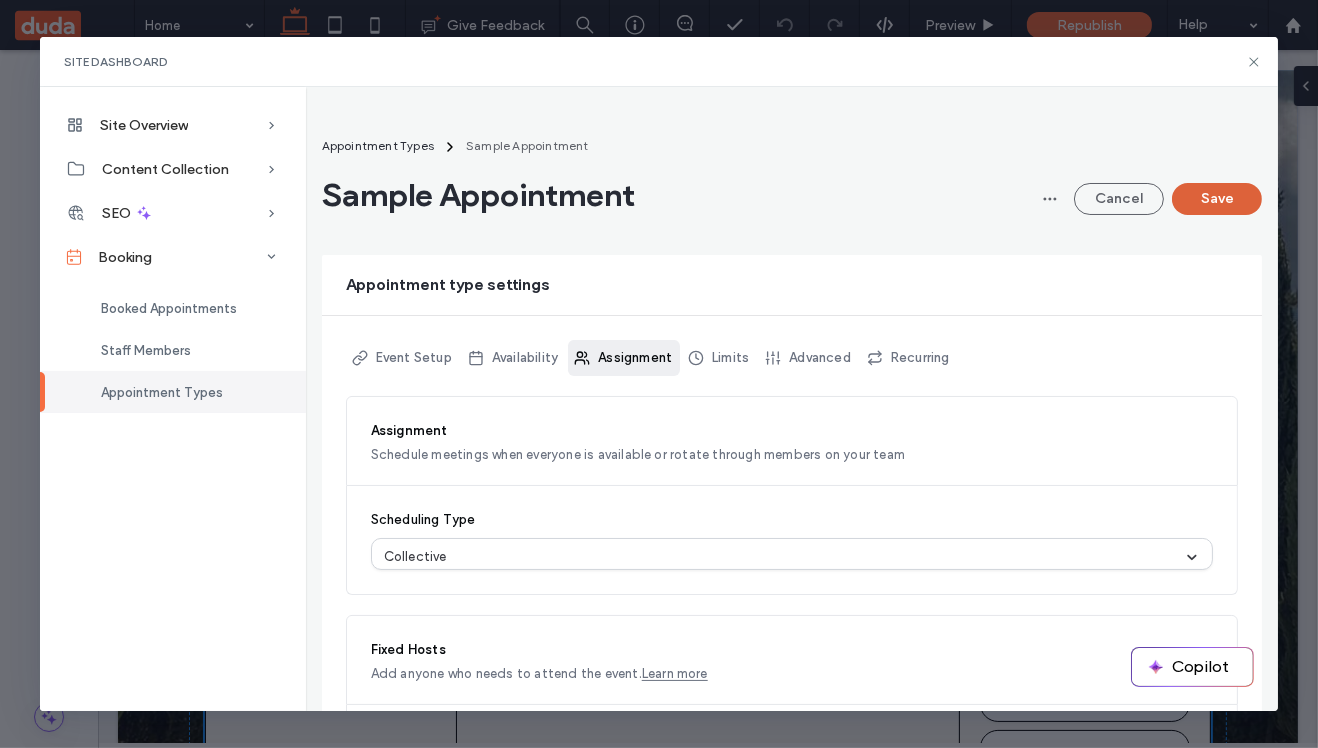 click on "Save" at bounding box center [1217, 199] 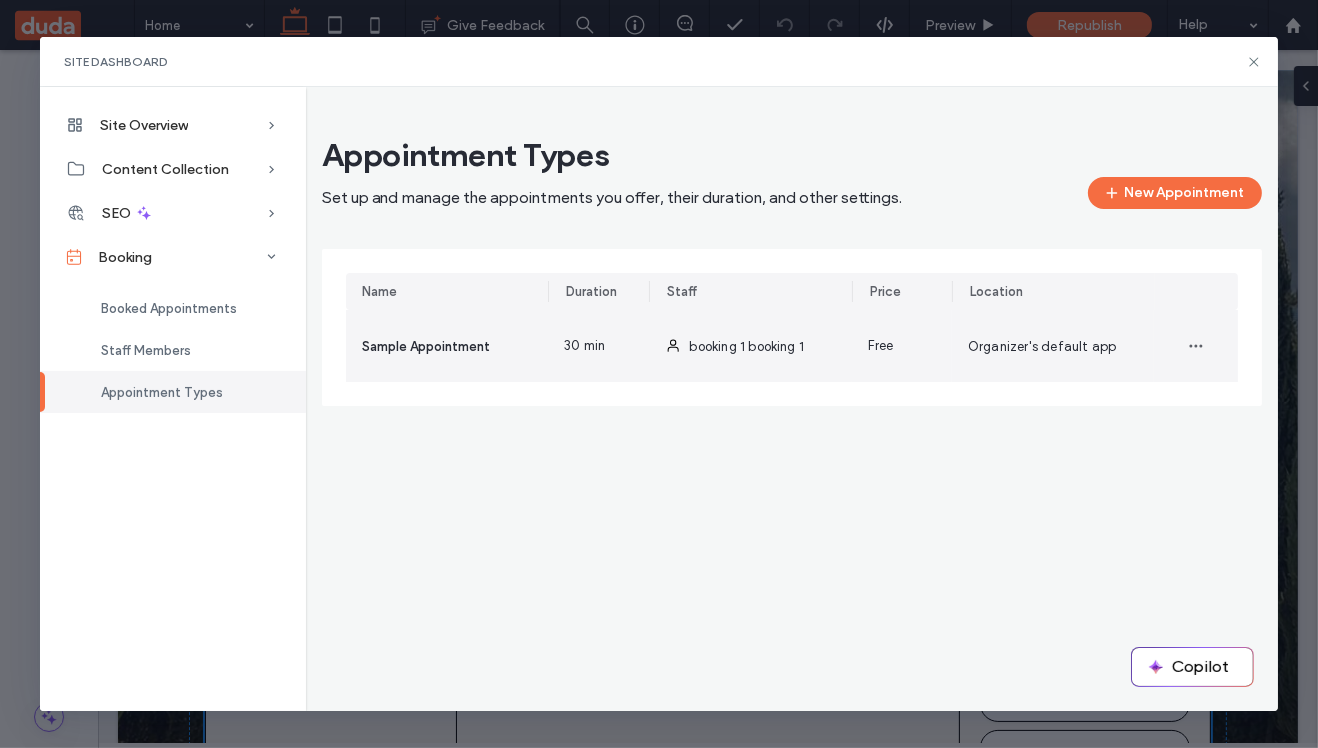click on "30 min" at bounding box center (598, 346) 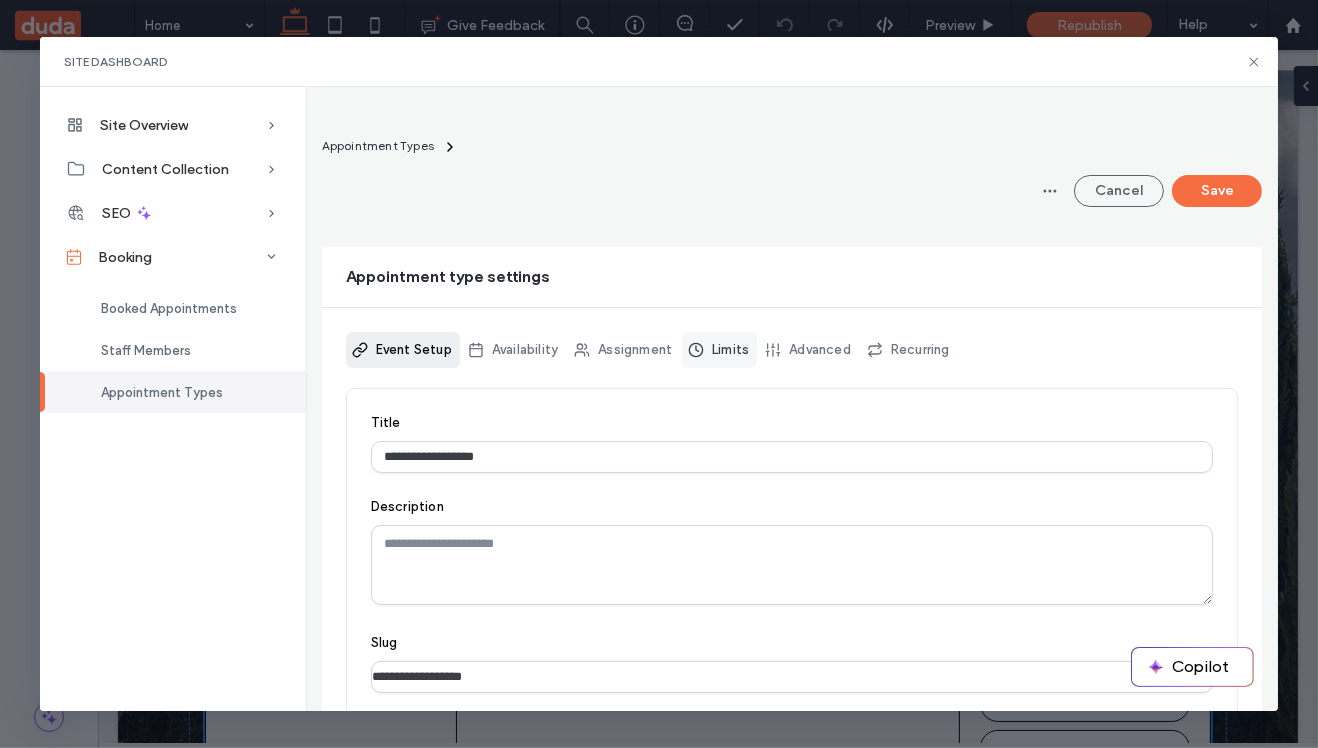 click on "Limits" at bounding box center [719, 350] 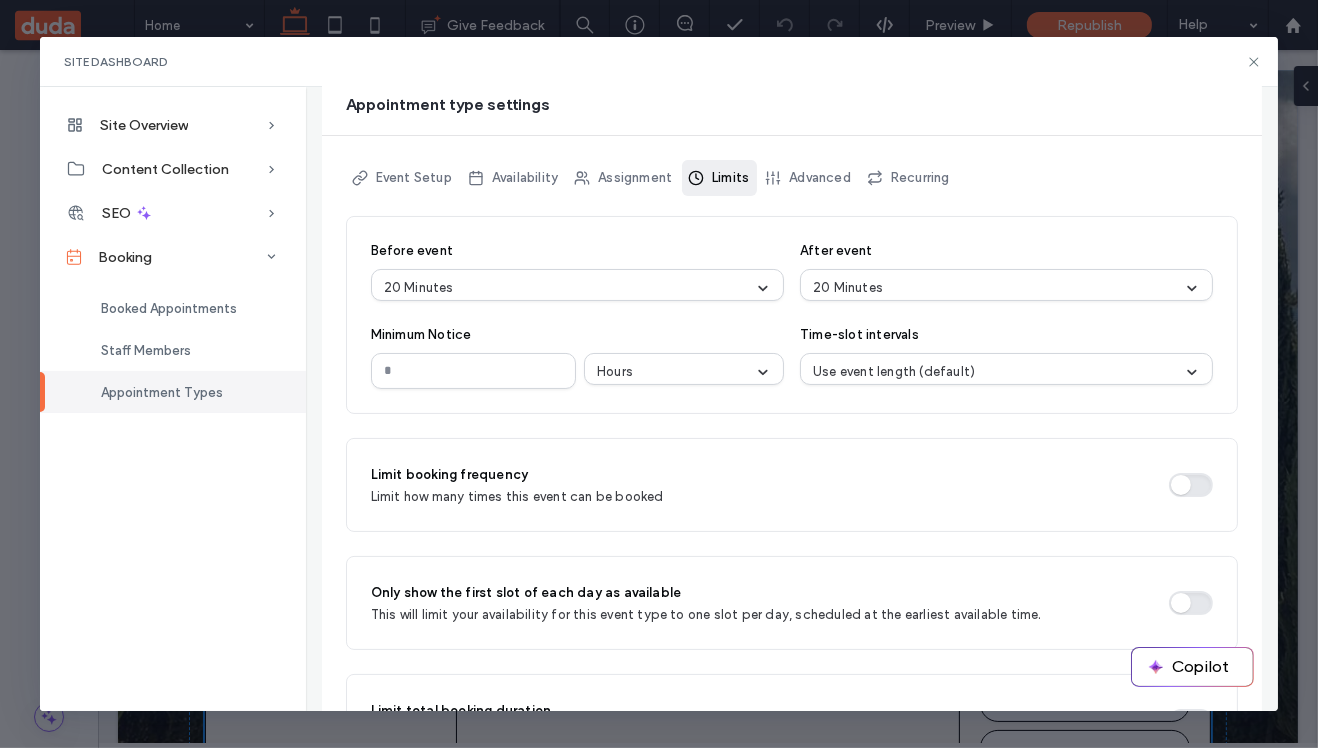 scroll, scrollTop: 130, scrollLeft: 0, axis: vertical 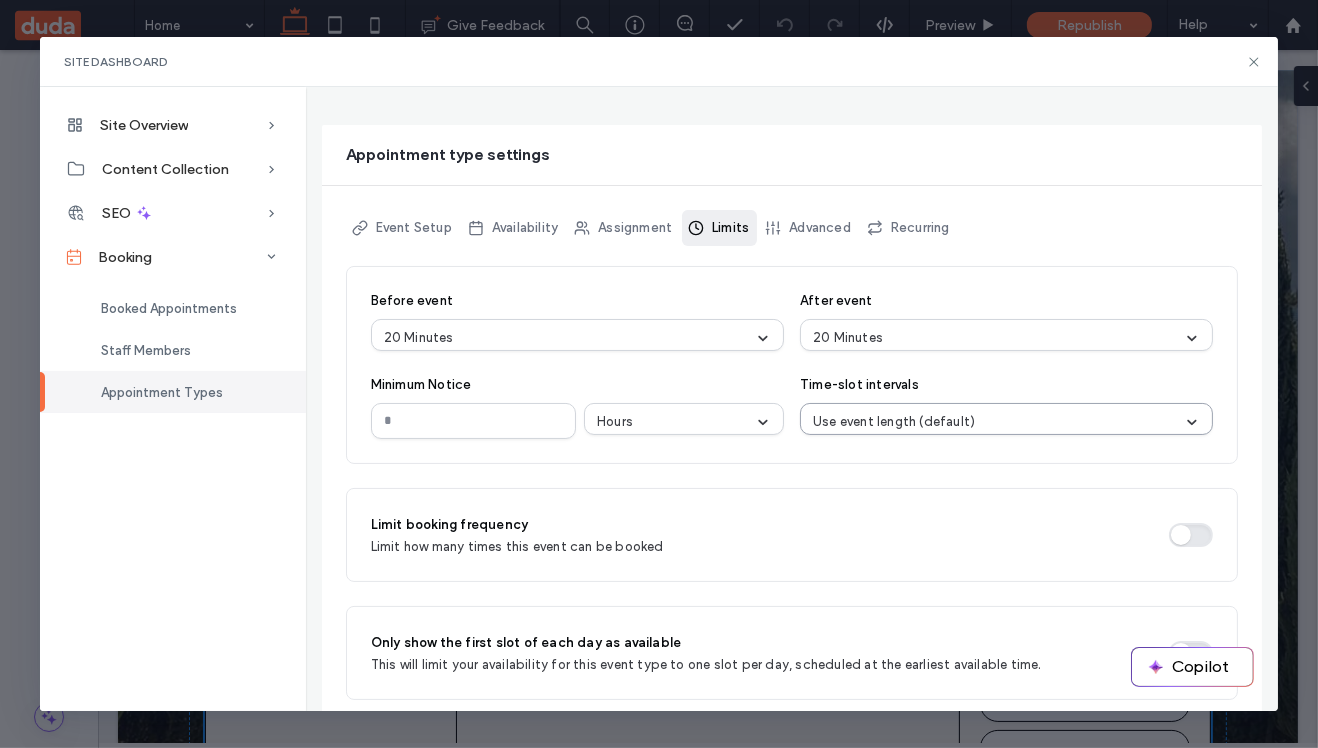 click on "Use event length (default)" at bounding box center [894, 422] 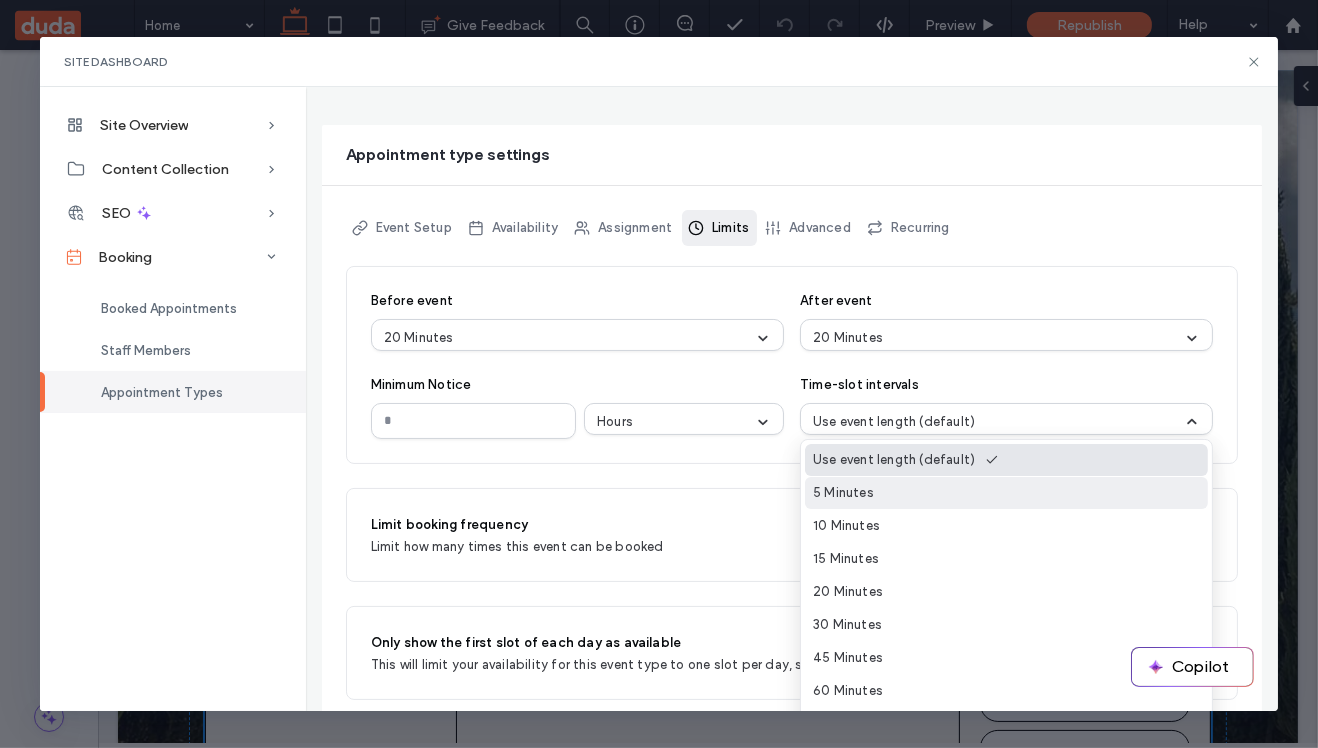click on "5 Minutes" at bounding box center (843, 493) 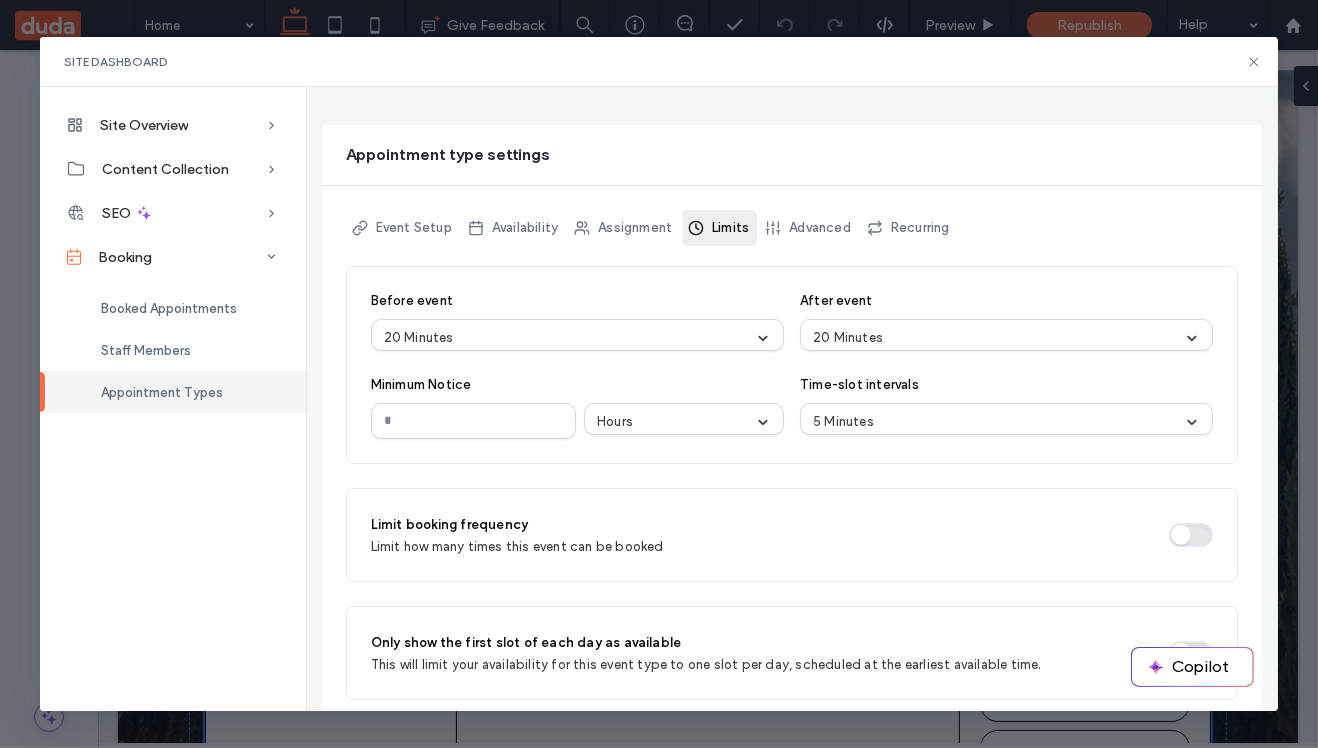 scroll, scrollTop: 0, scrollLeft: 0, axis: both 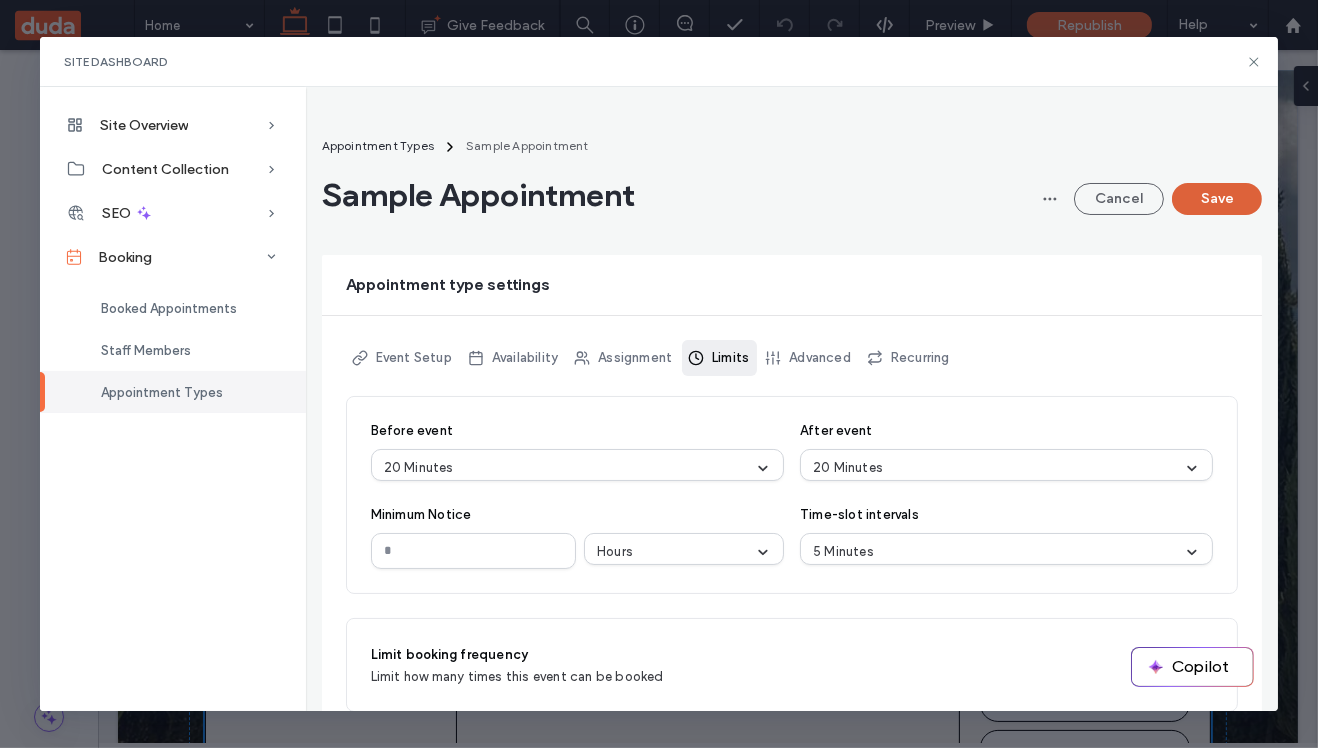 click on "Save" at bounding box center (1217, 199) 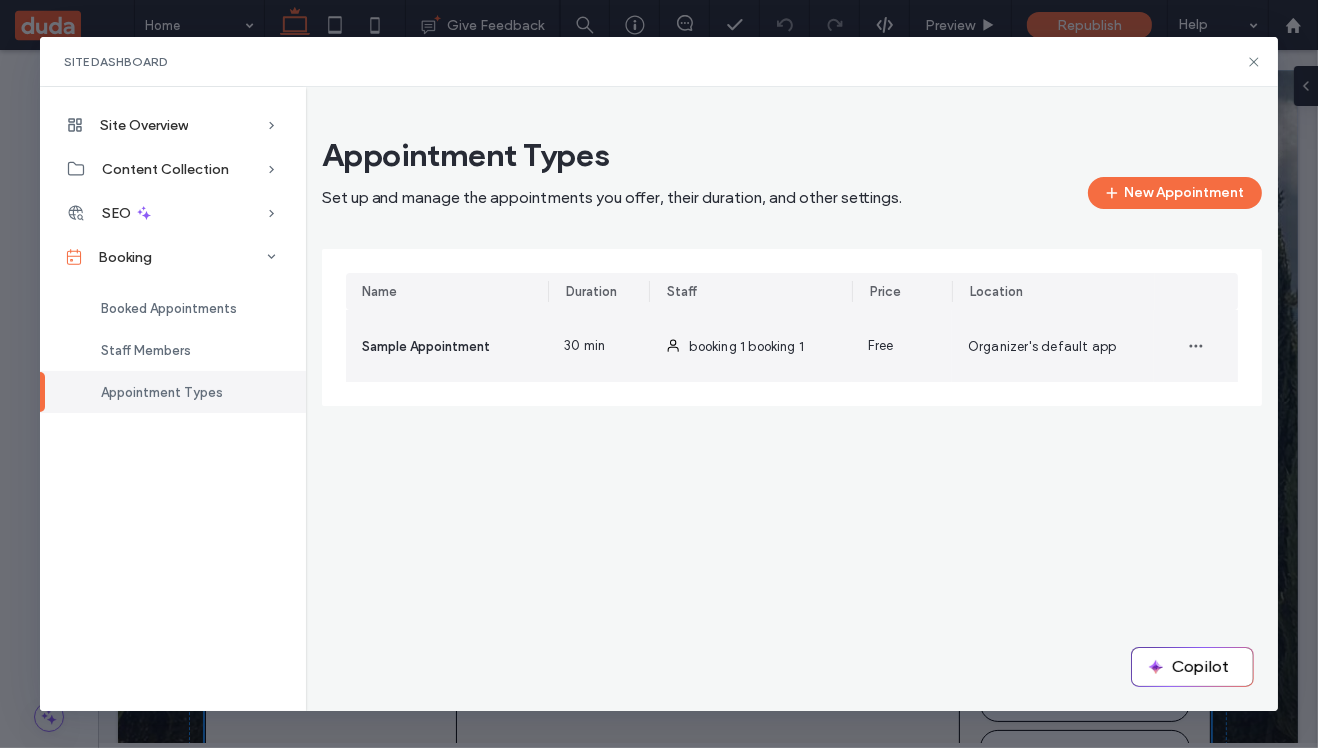 click on "booking 1 booking 1" at bounding box center (750, 346) 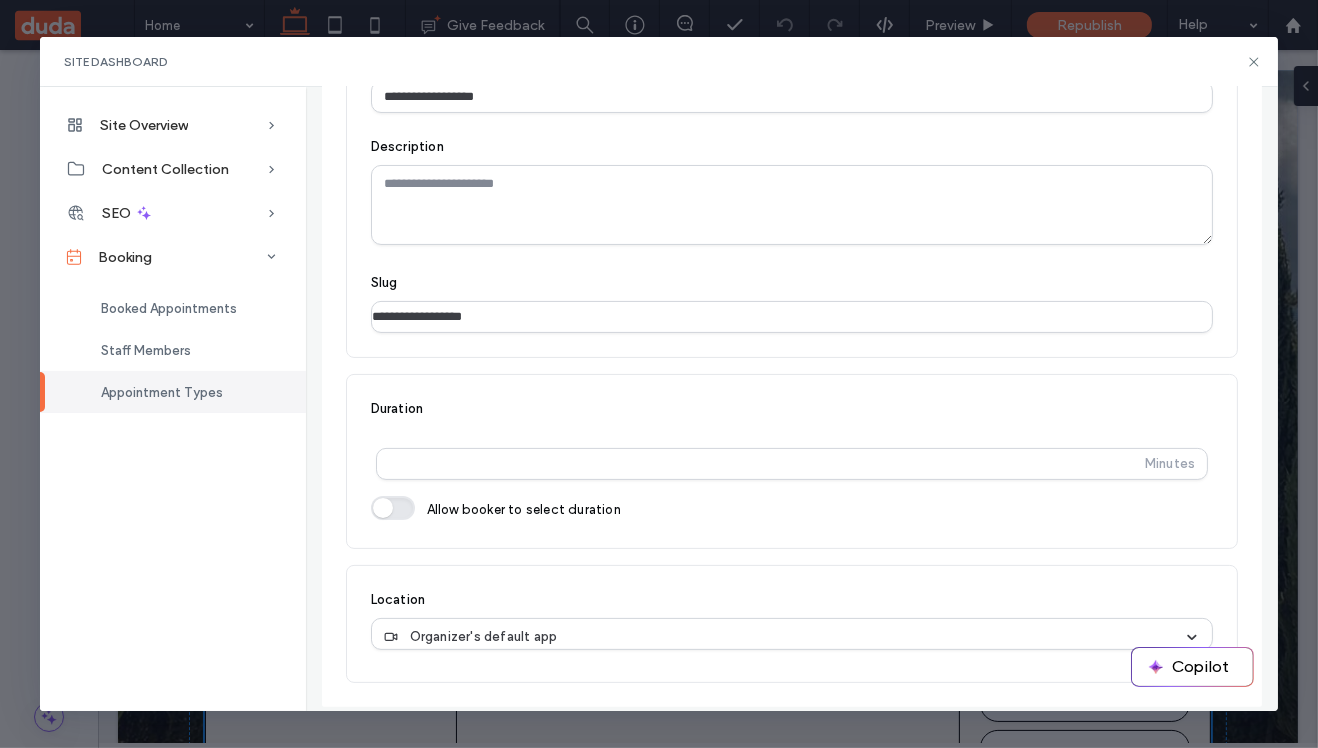 scroll, scrollTop: 0, scrollLeft: 0, axis: both 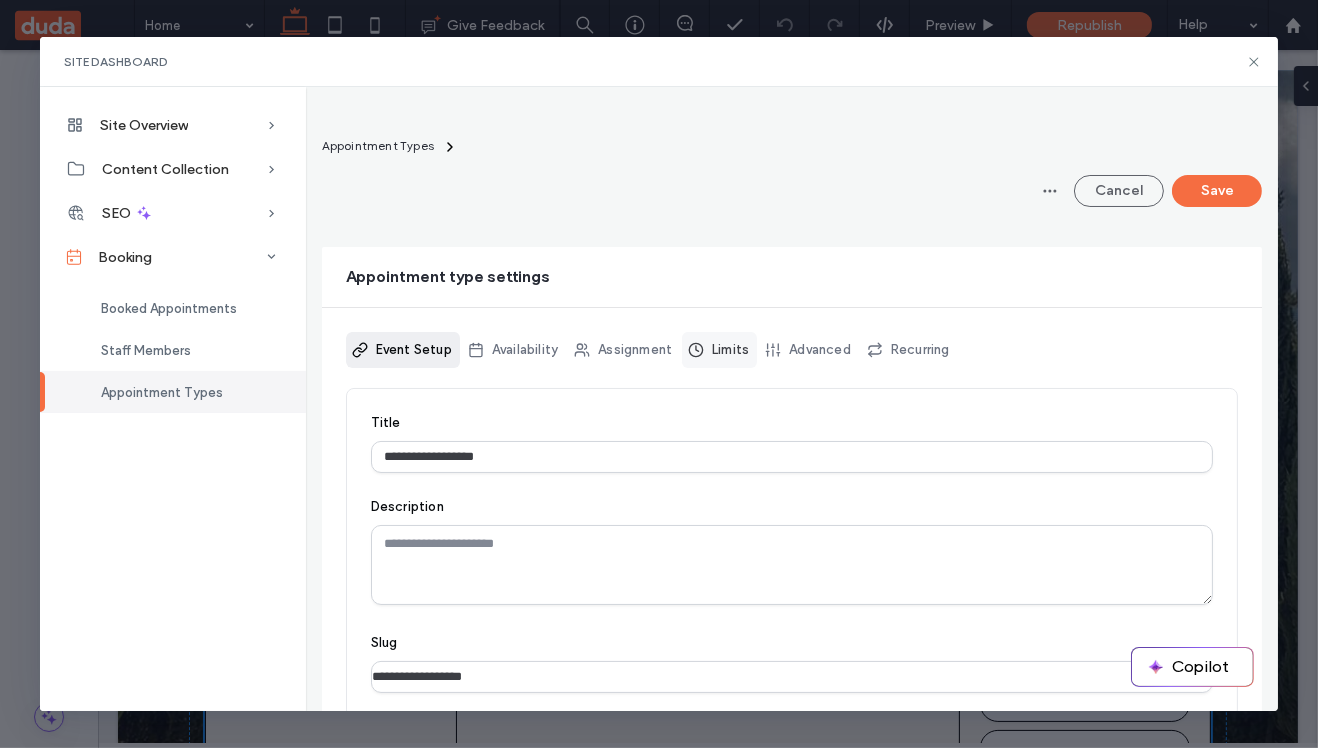 click on "Limits" at bounding box center [719, 350] 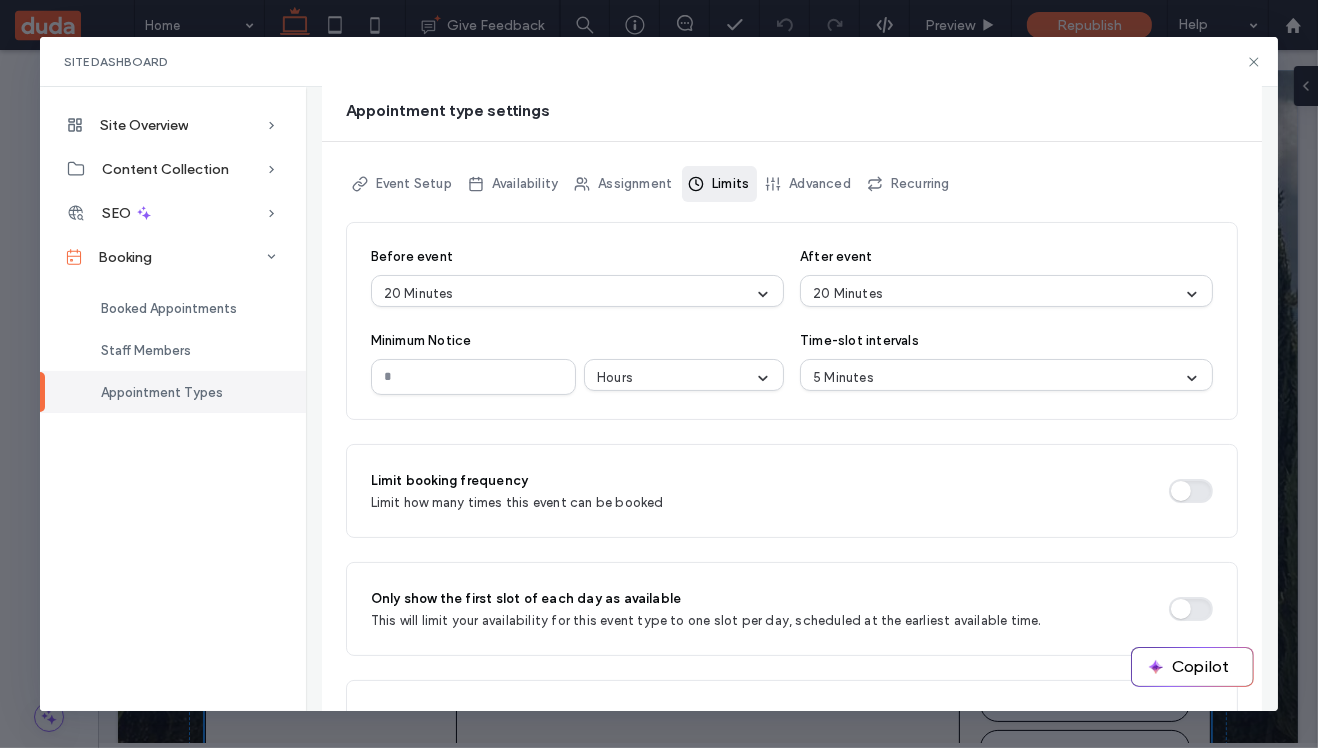 scroll, scrollTop: 183, scrollLeft: 0, axis: vertical 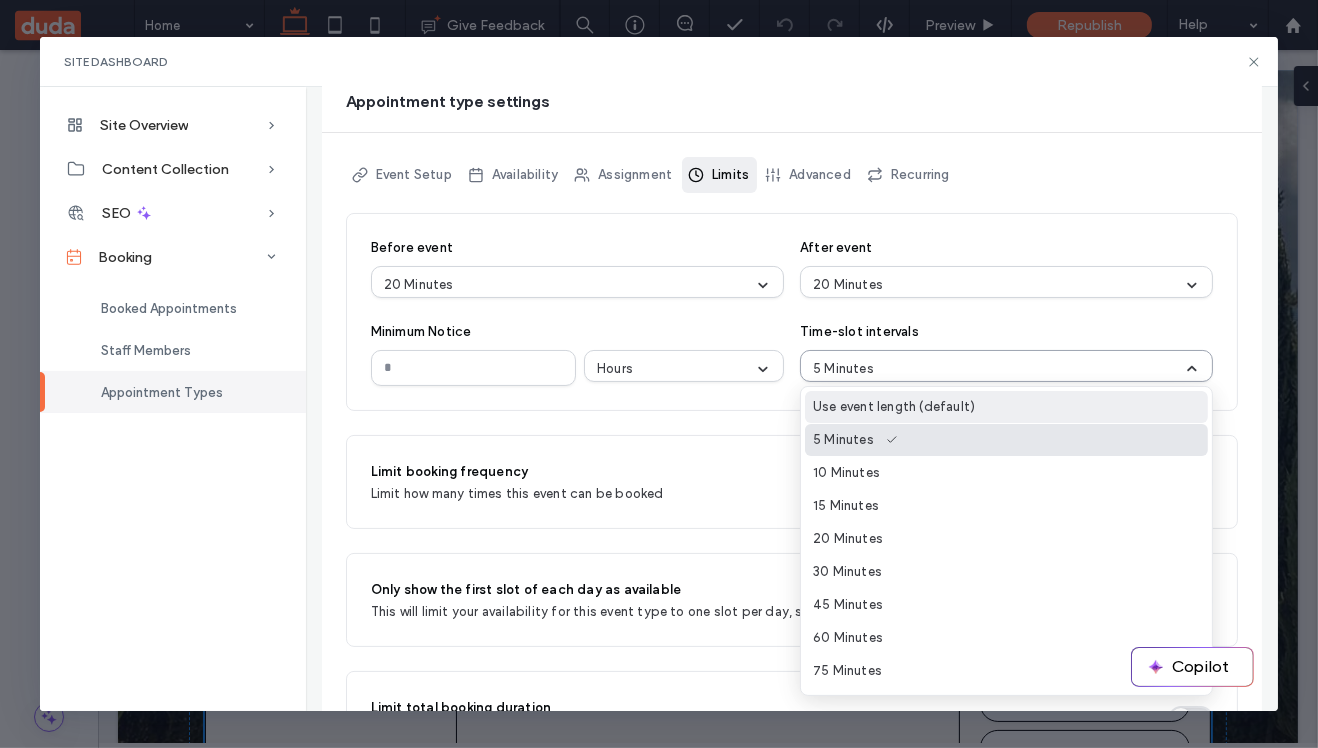 click on "5 Minutes" at bounding box center (998, 369) 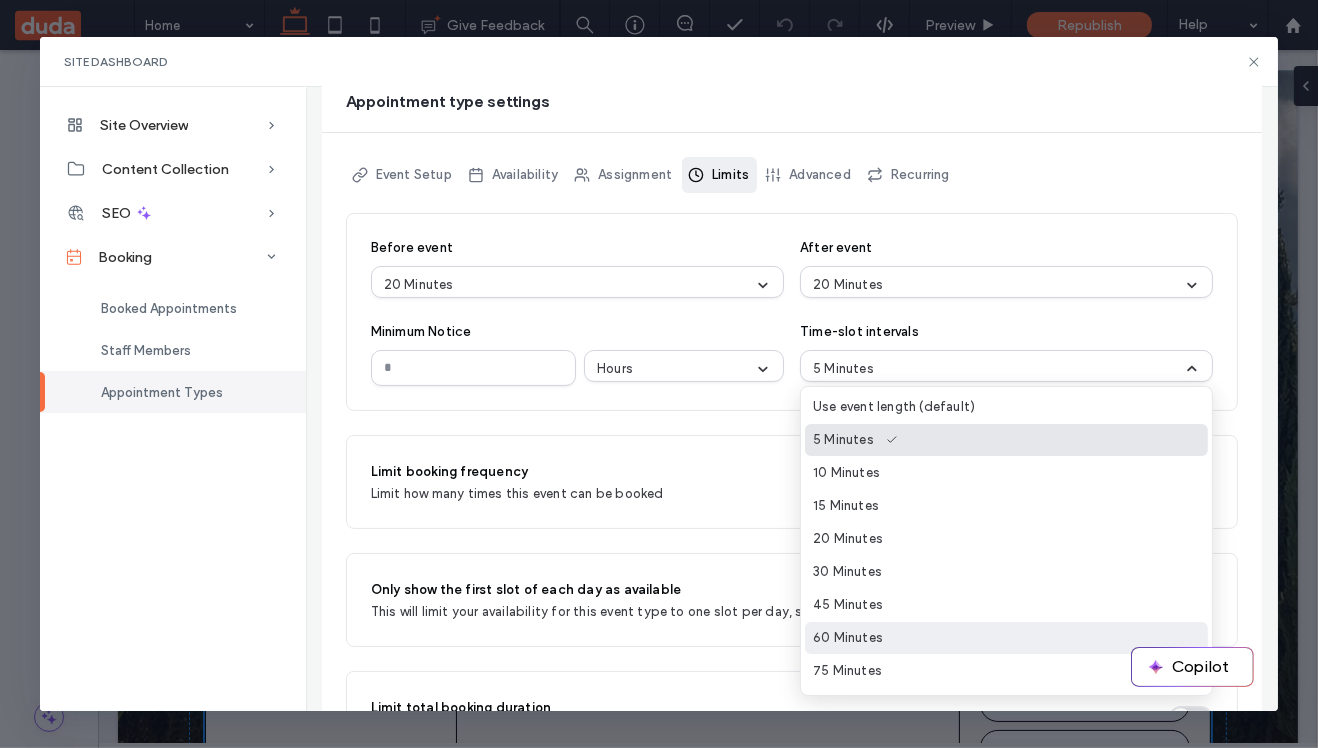 click on "60 Minutes" at bounding box center (848, 638) 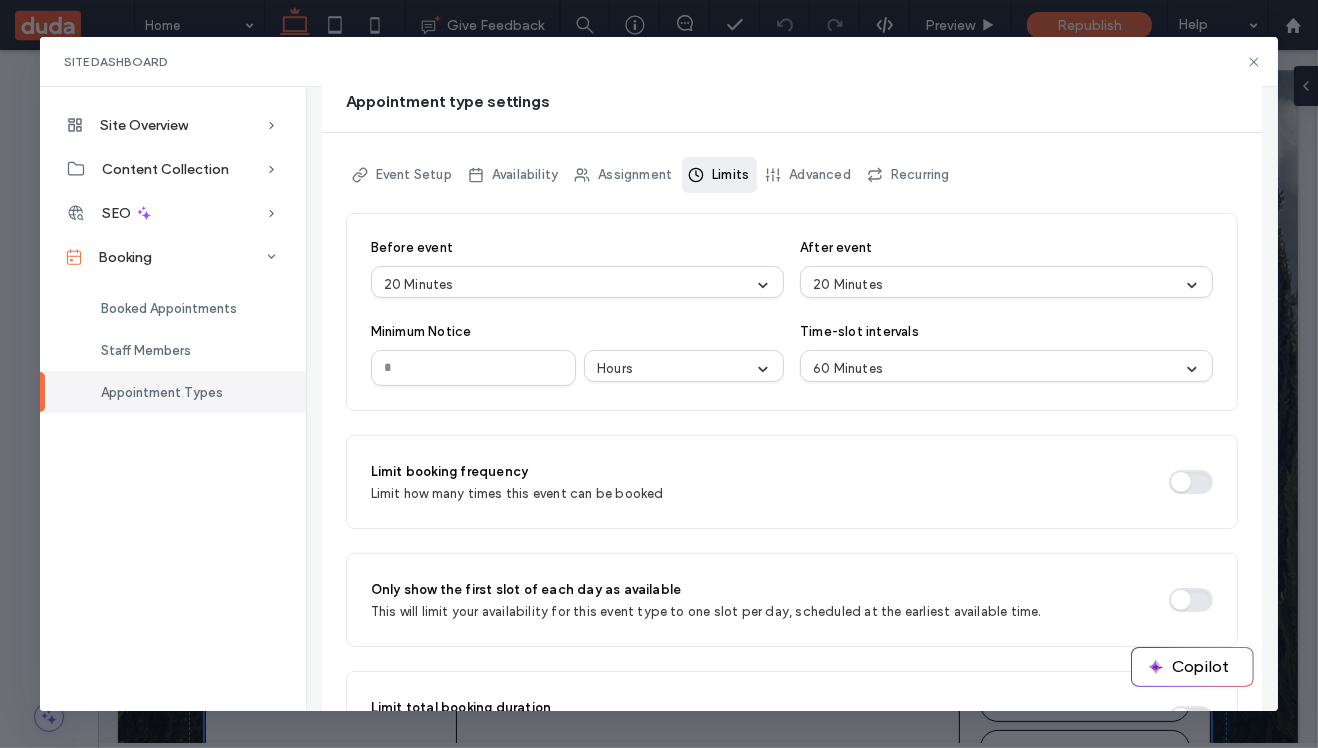 scroll, scrollTop: 0, scrollLeft: 0, axis: both 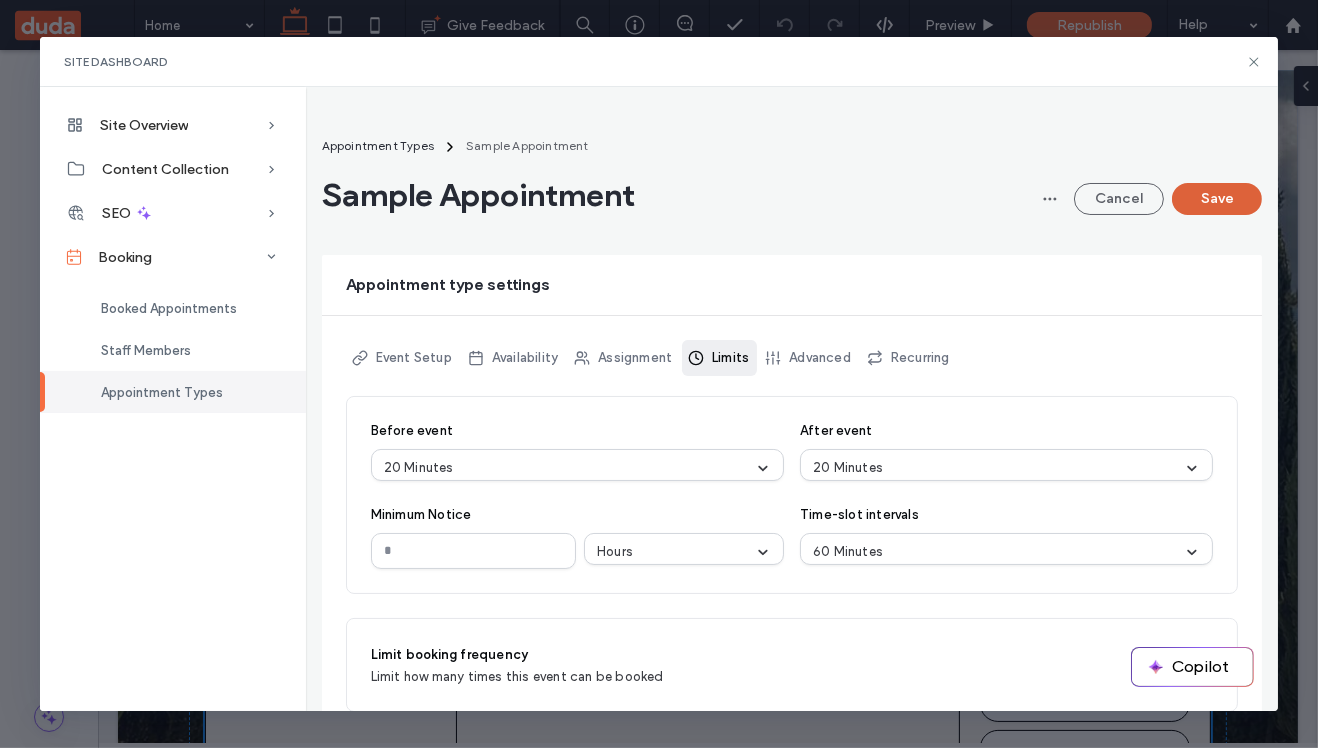 click on "Save" at bounding box center (1217, 199) 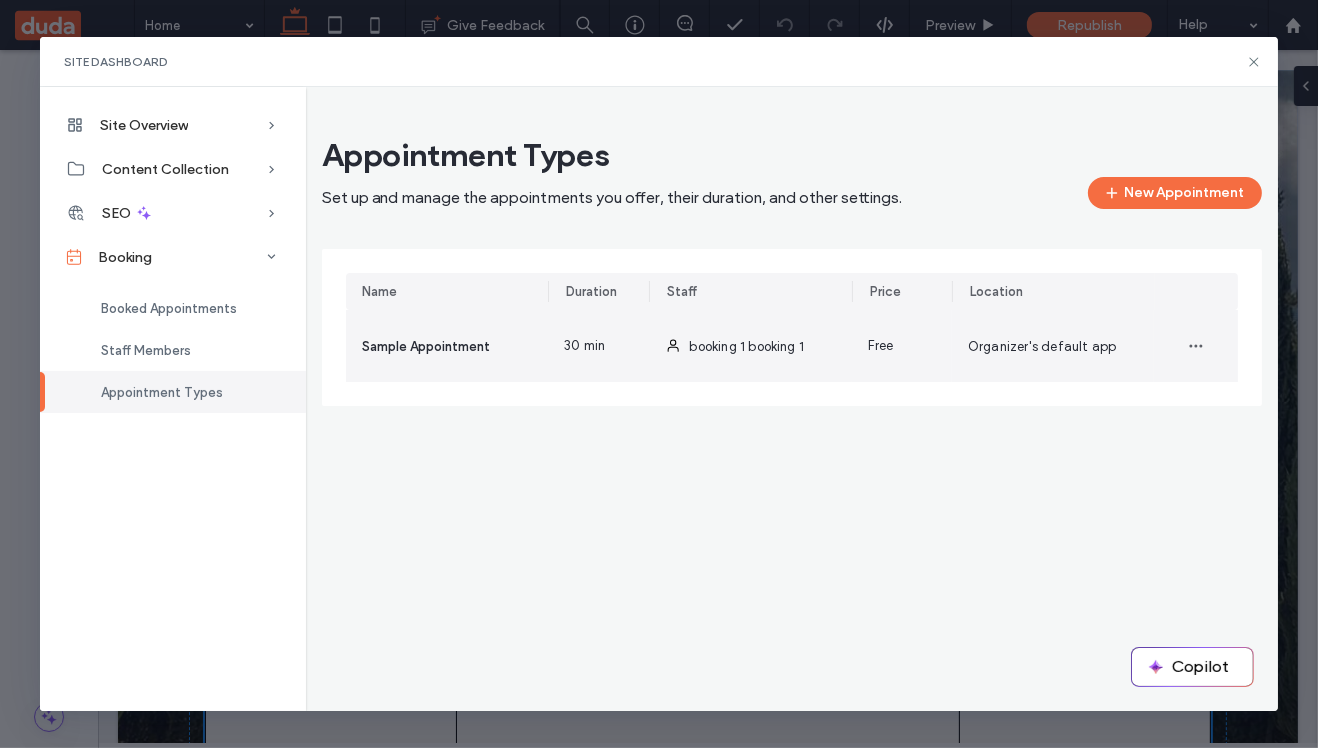 click on "booking 1 booking 1" at bounding box center (746, 346) 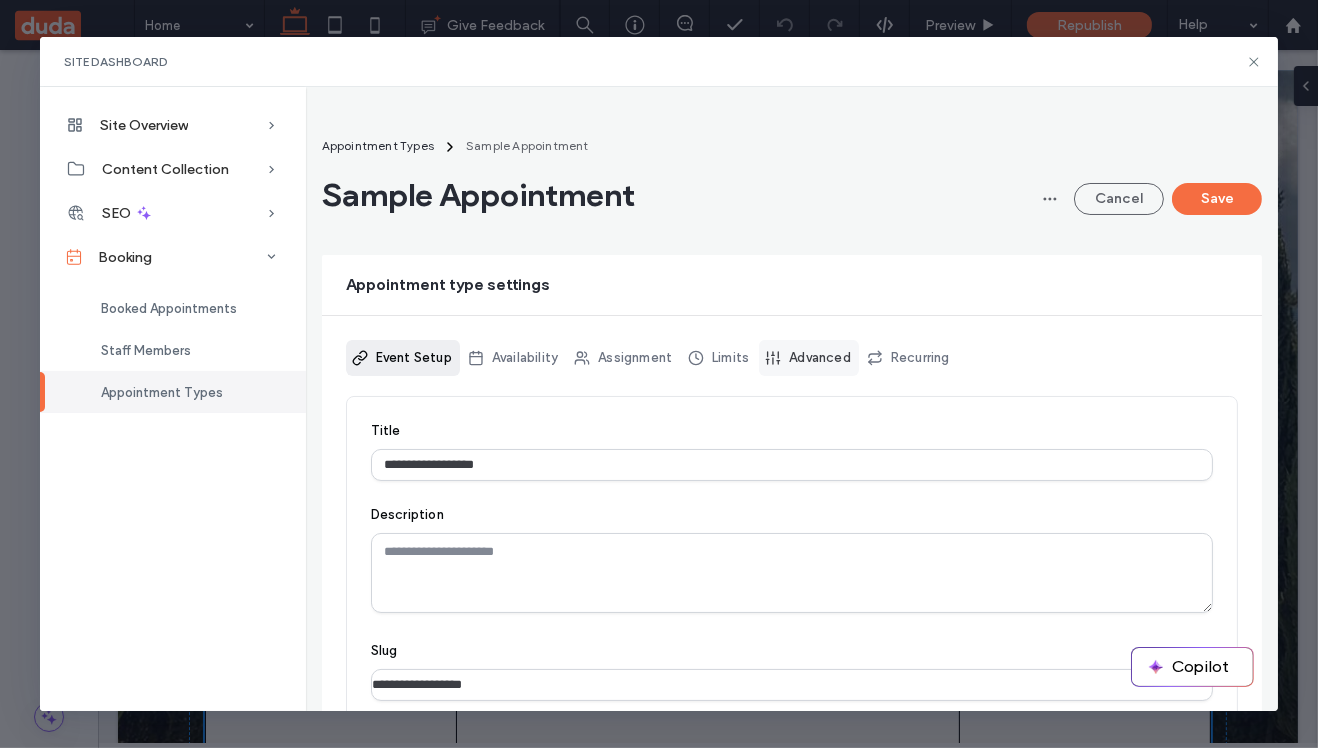 click on "Advanced" at bounding box center (809, 358) 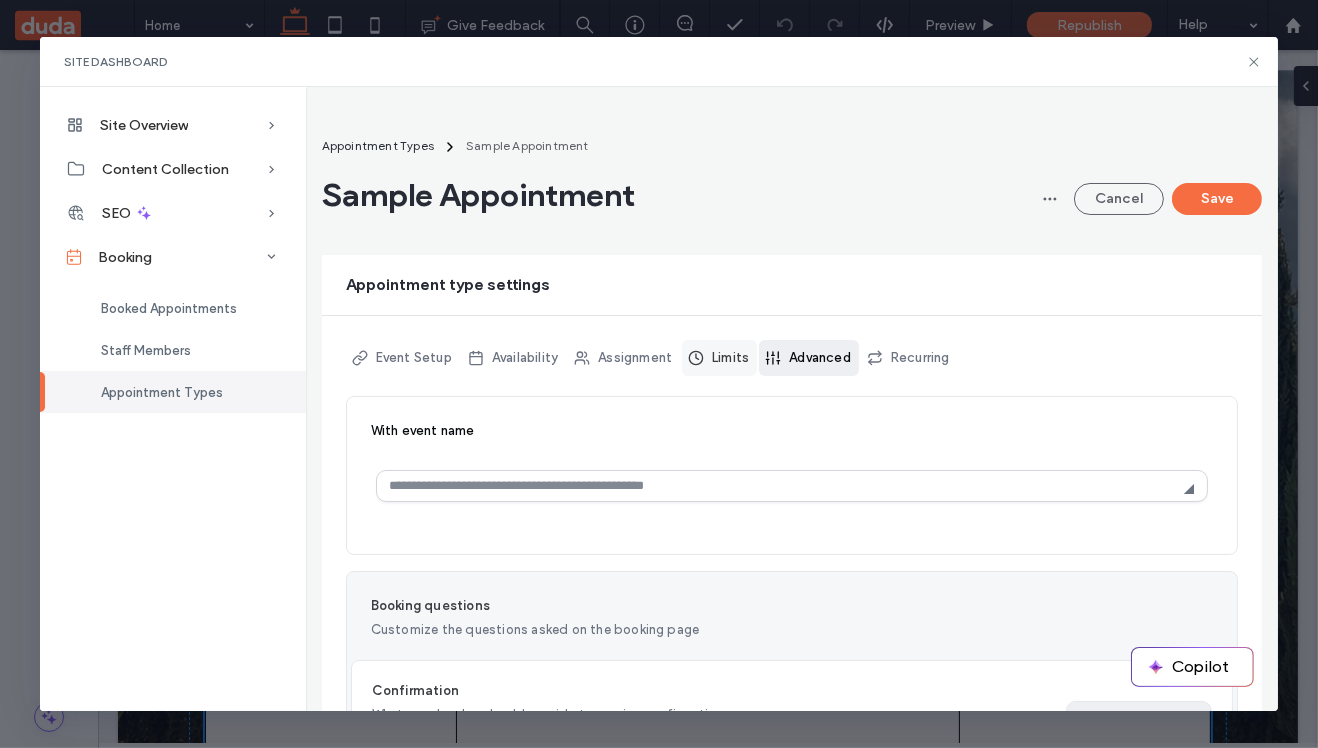 click on "Limits" at bounding box center [719, 358] 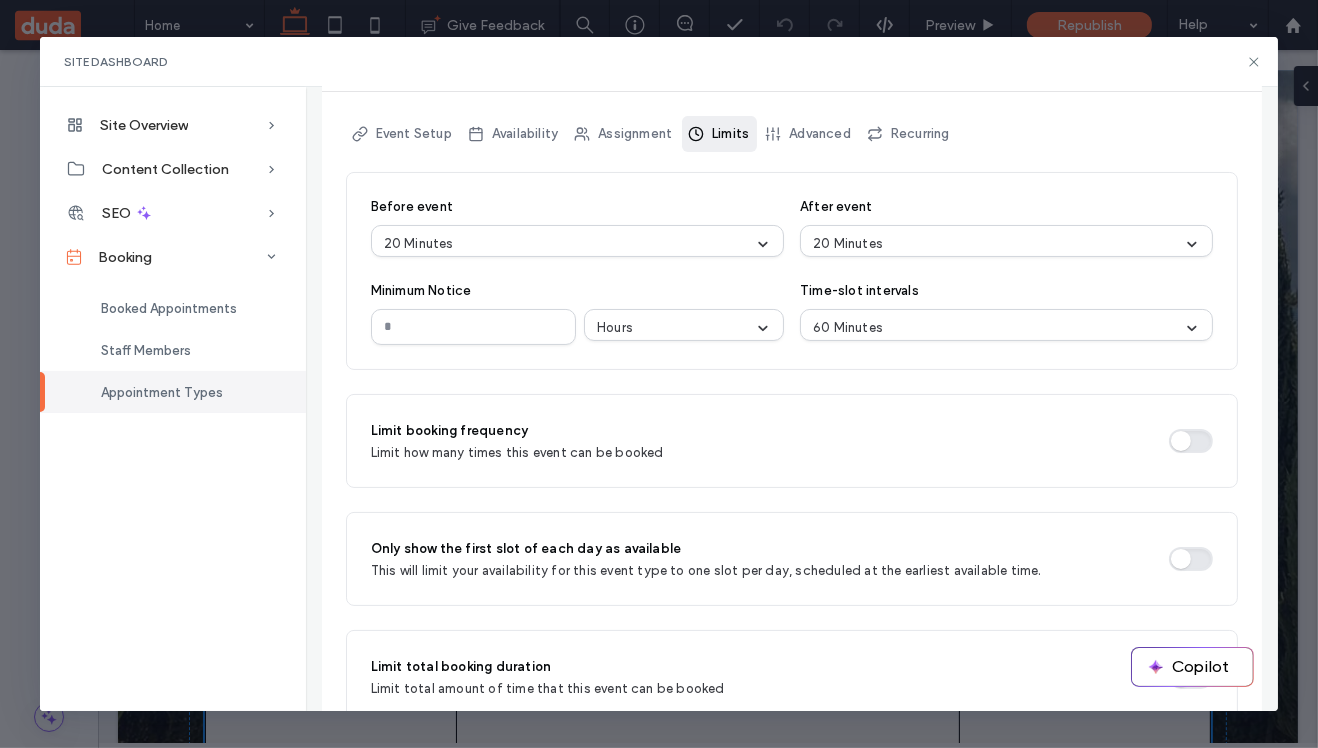 scroll, scrollTop: 247, scrollLeft: 0, axis: vertical 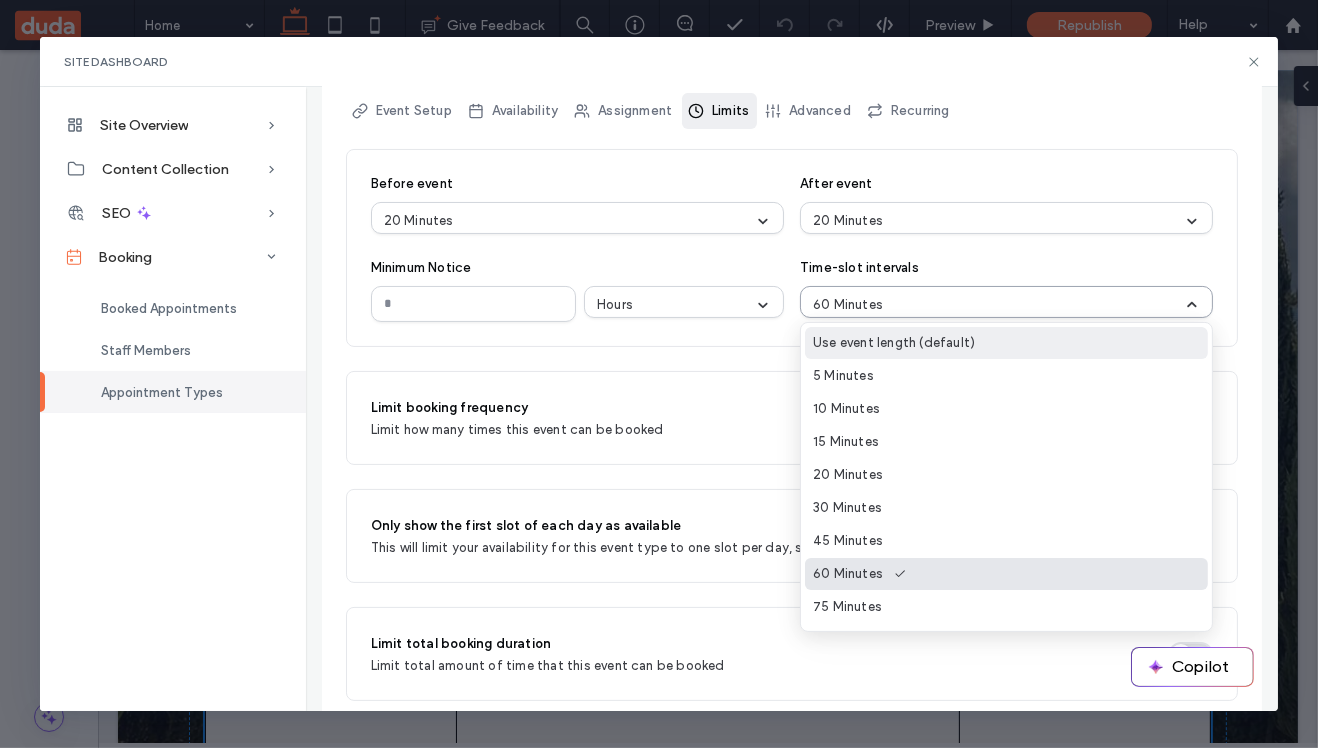 click on "60 Minutes" at bounding box center [848, 305] 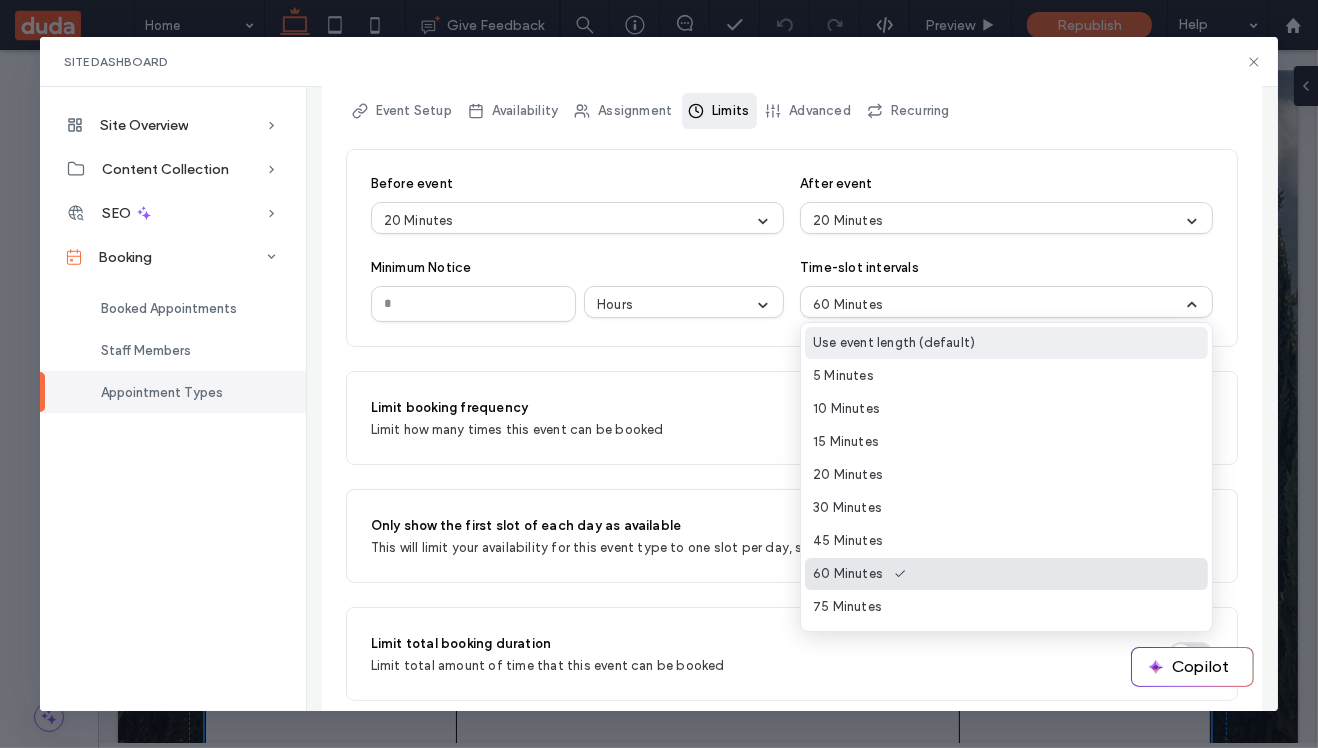click on "Use event length (default)" at bounding box center [894, 343] 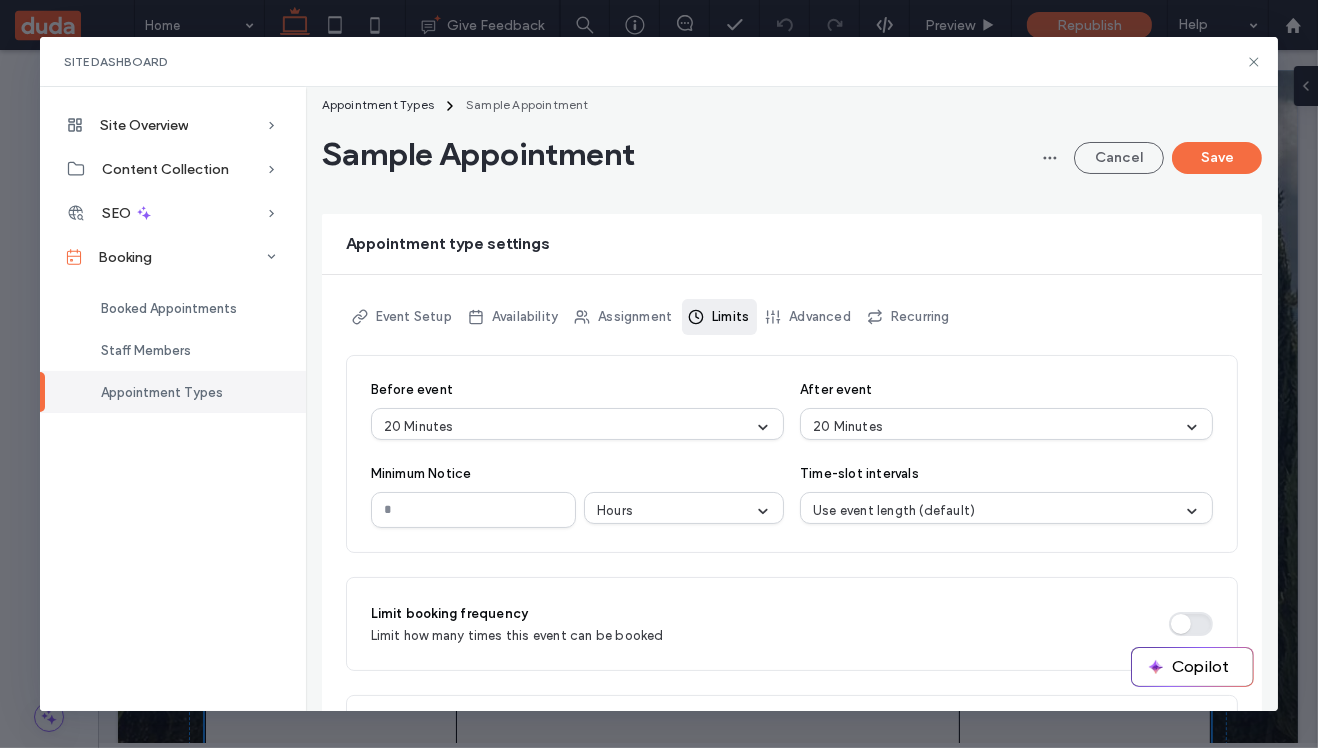 scroll, scrollTop: 39, scrollLeft: 0, axis: vertical 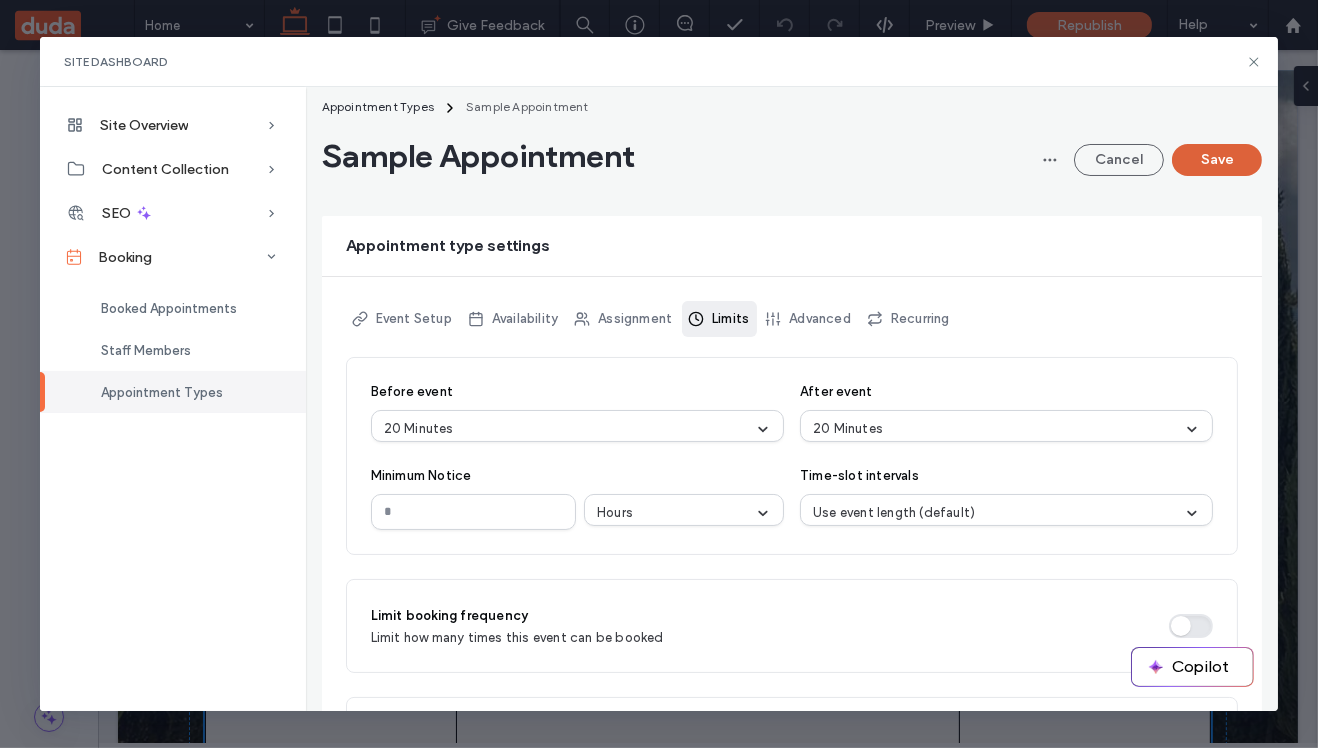 click on "Save" at bounding box center [1217, 160] 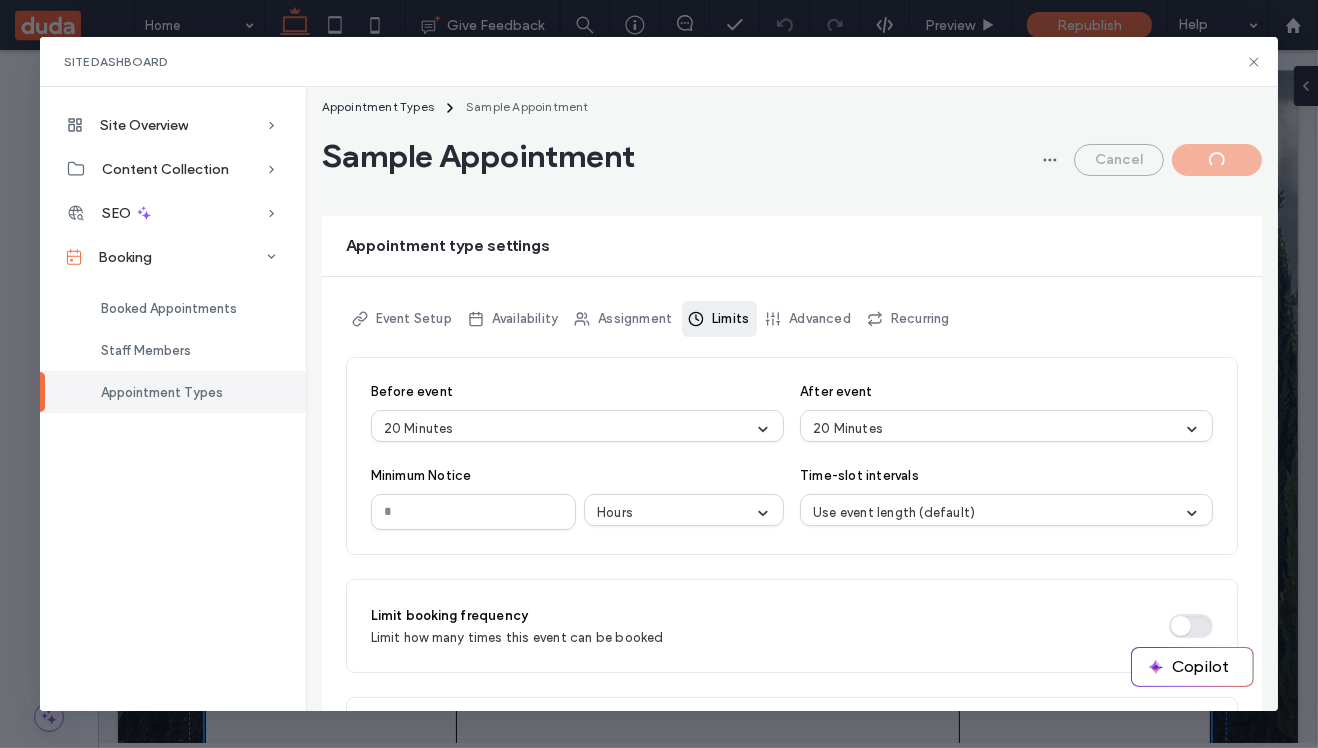 scroll, scrollTop: 0, scrollLeft: 0, axis: both 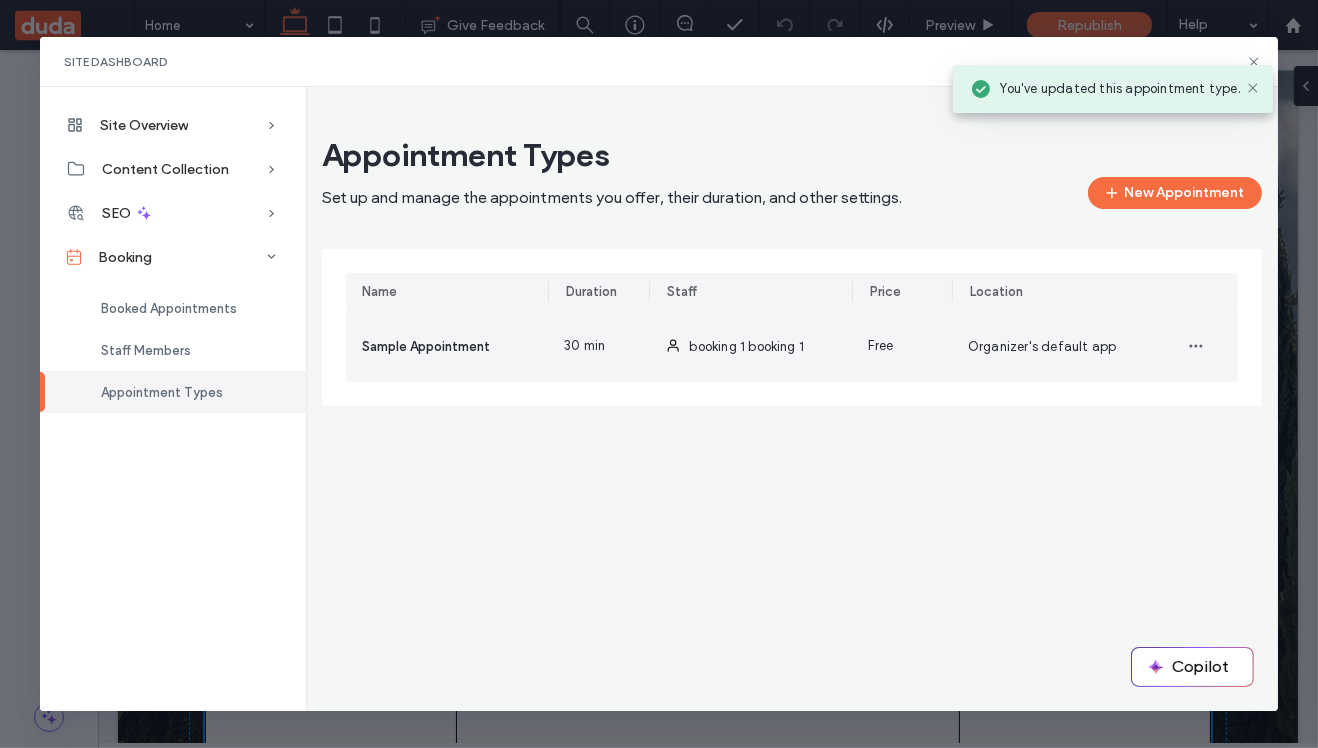 click on "booking 1 booking 1" at bounding box center [750, 346] 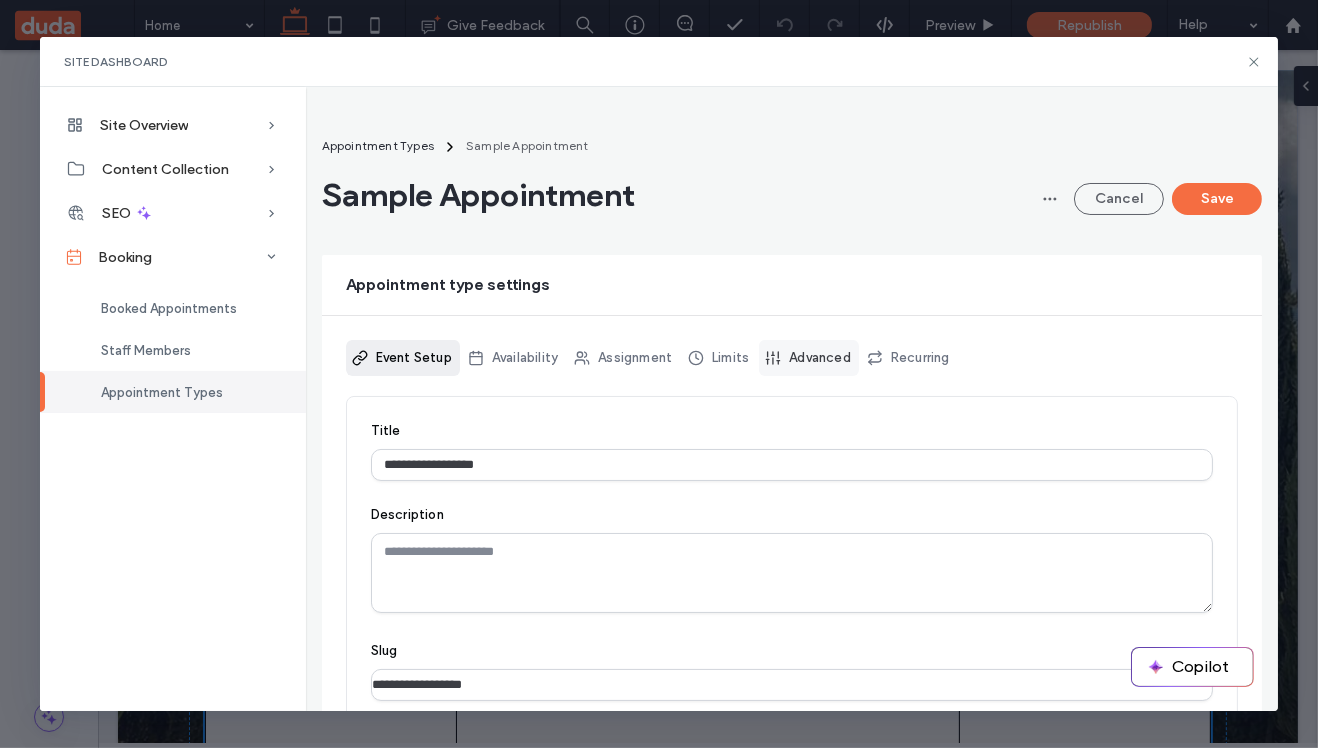 click on "Advanced" at bounding box center (809, 358) 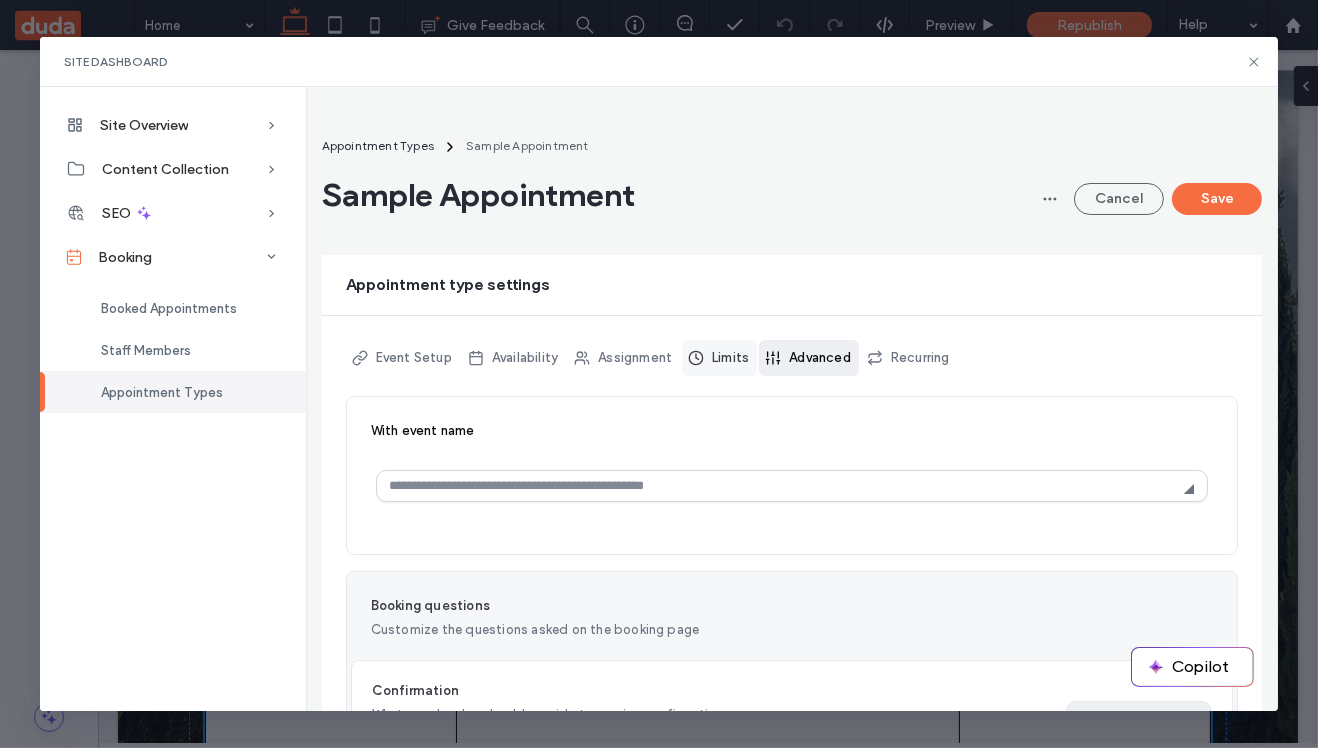 click on "Limits" at bounding box center (719, 358) 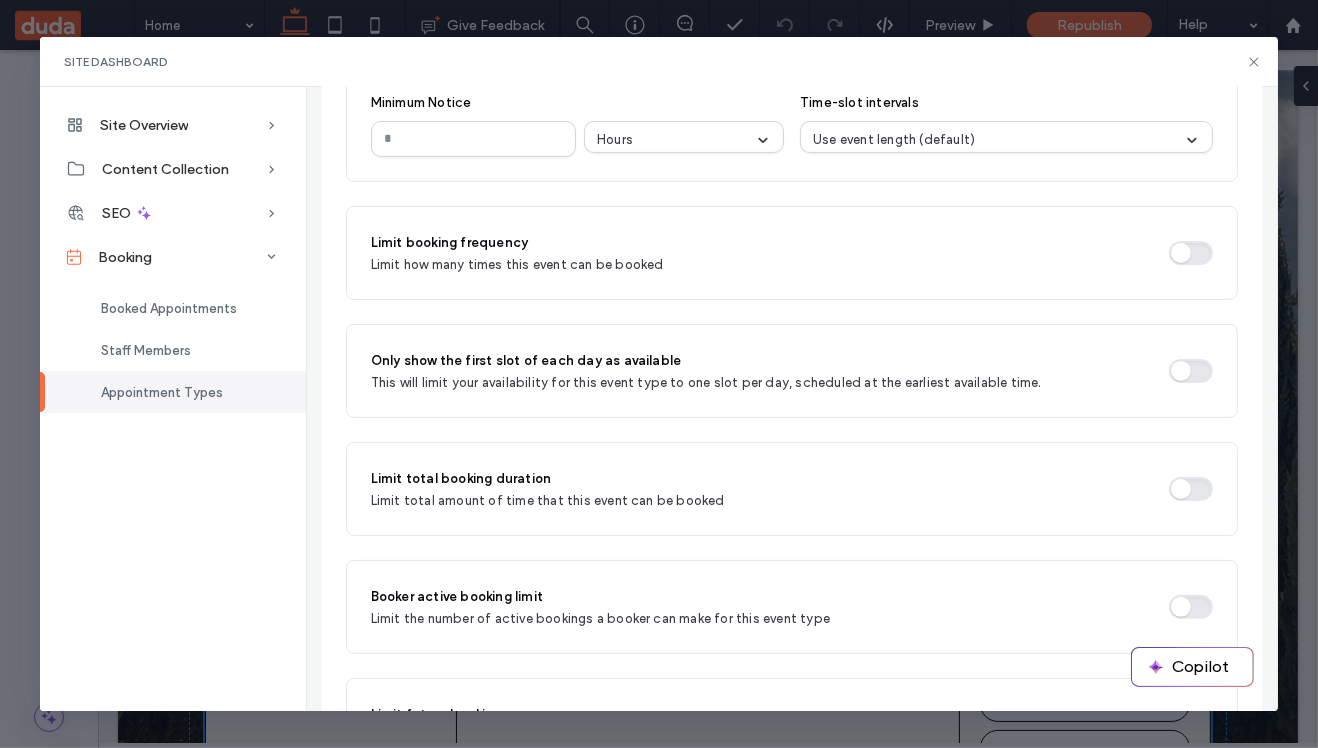 scroll, scrollTop: 123, scrollLeft: 0, axis: vertical 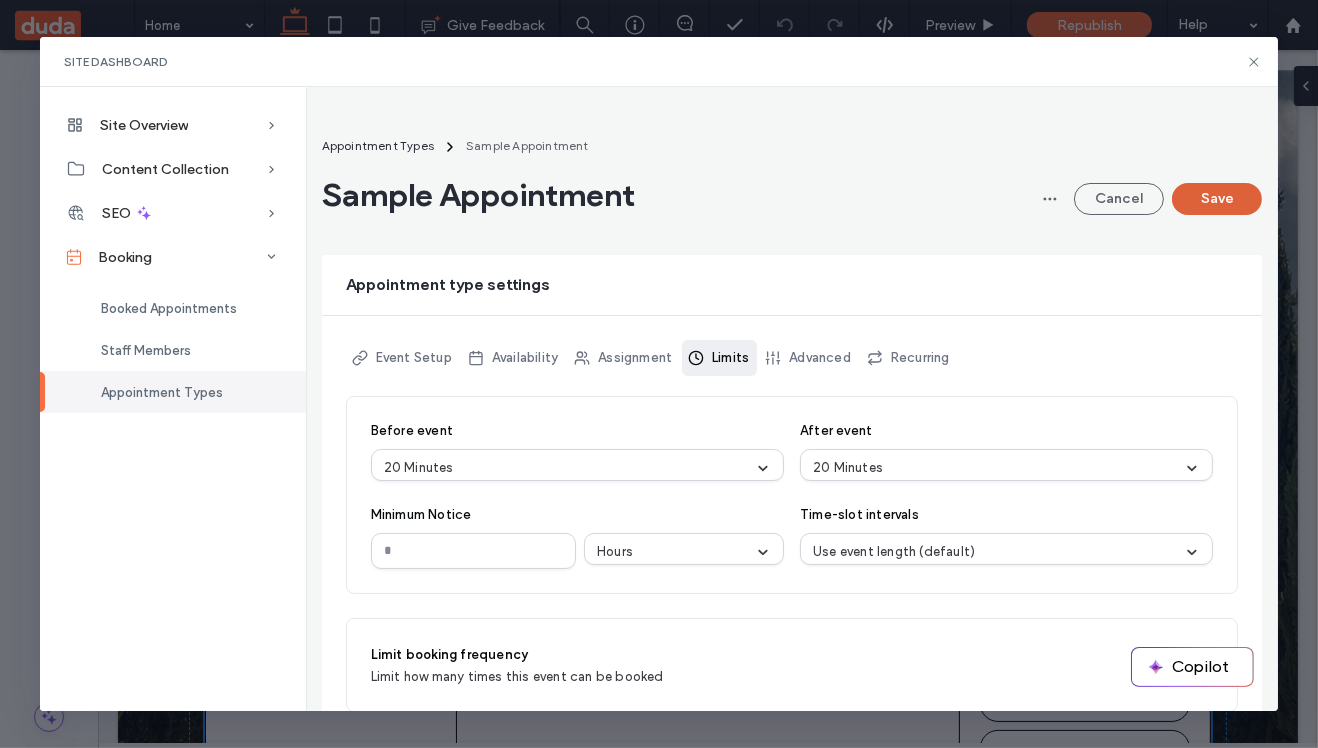 click on "Save" at bounding box center [1217, 199] 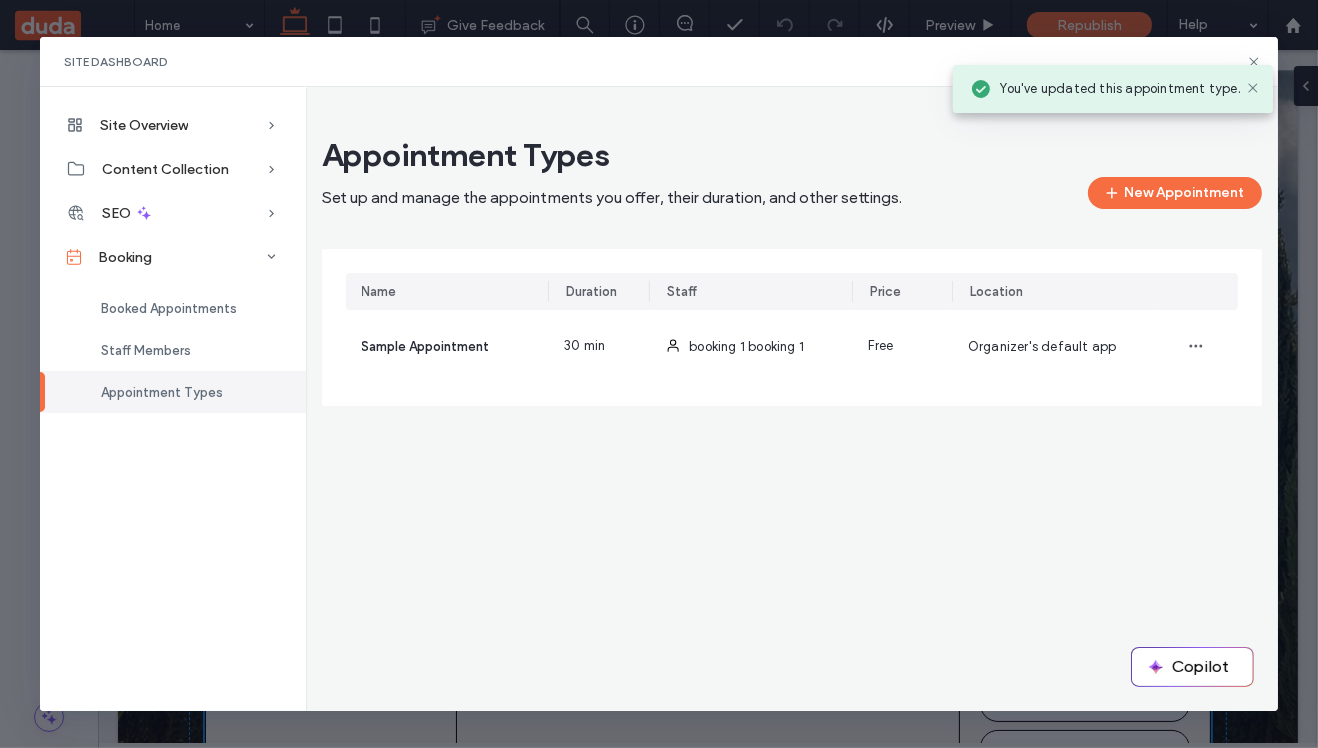 click on "Duration" at bounding box center [601, 291] 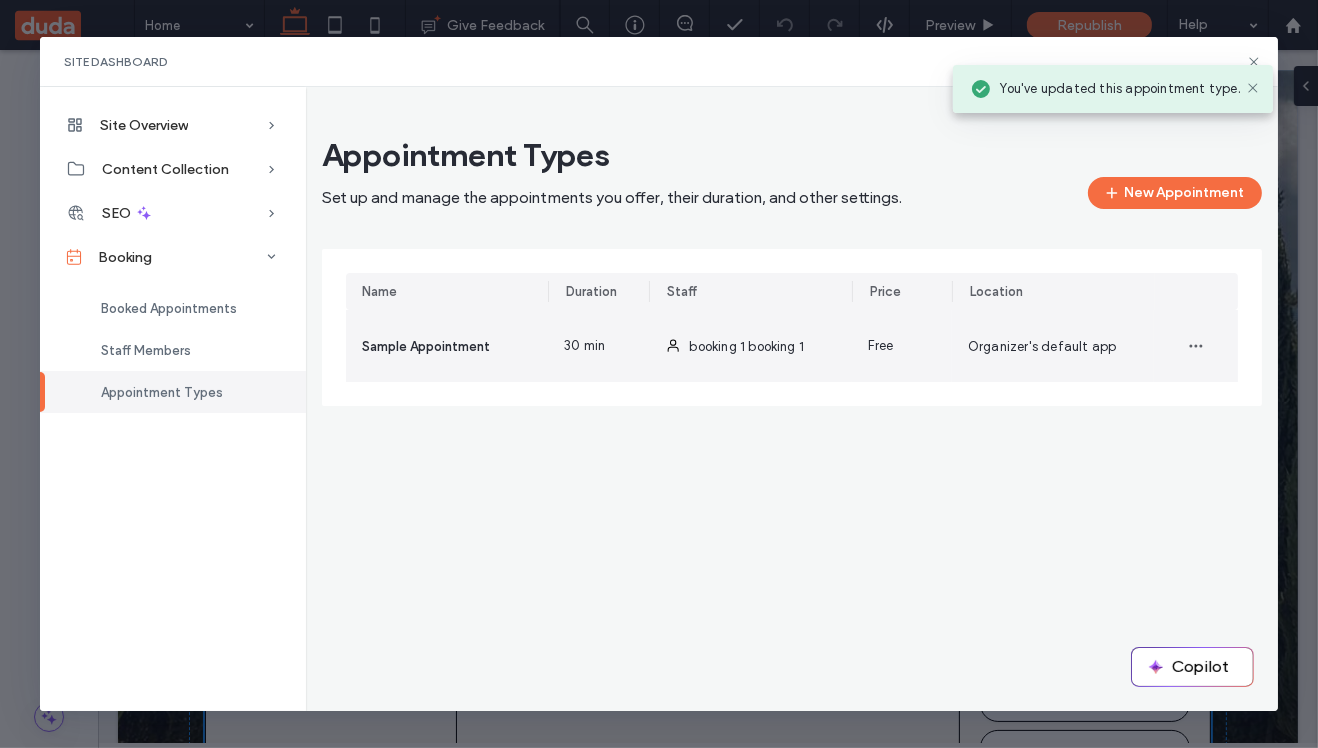click on "30 min" at bounding box center (598, 346) 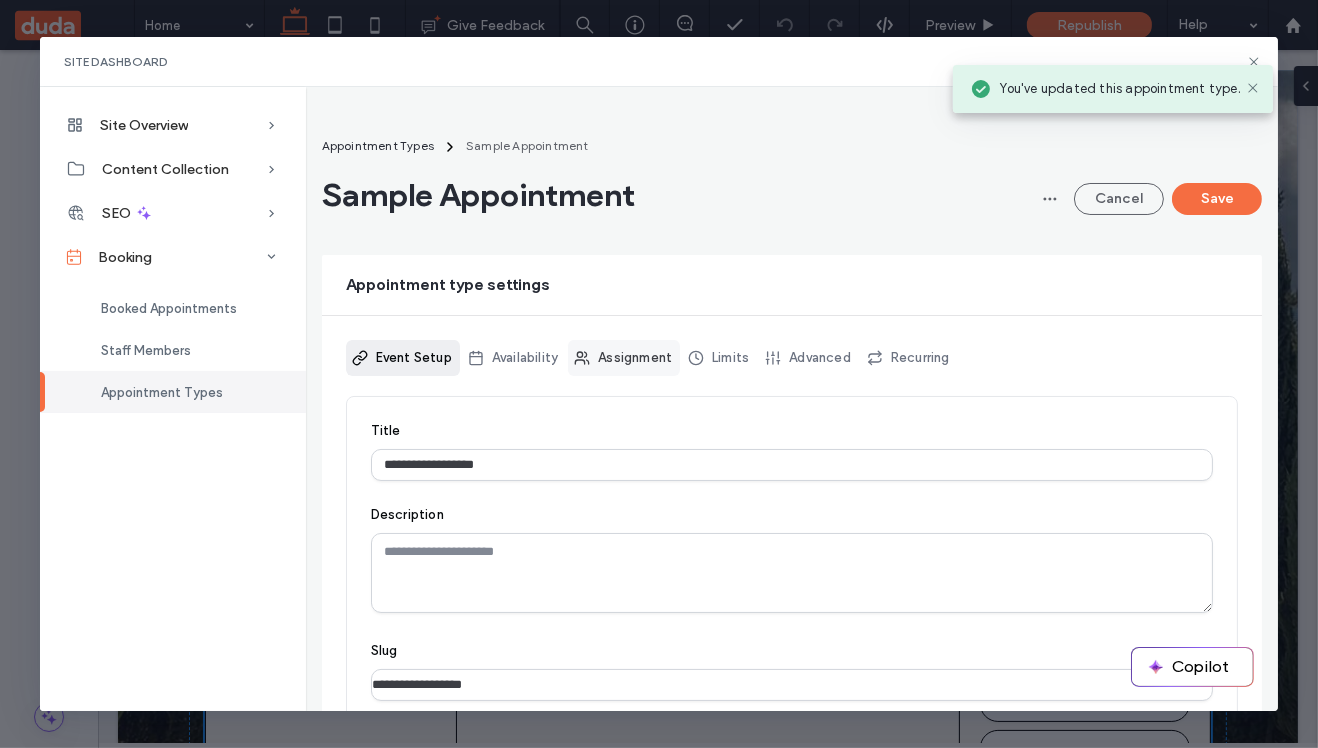 click on "Assignment" at bounding box center [624, 358] 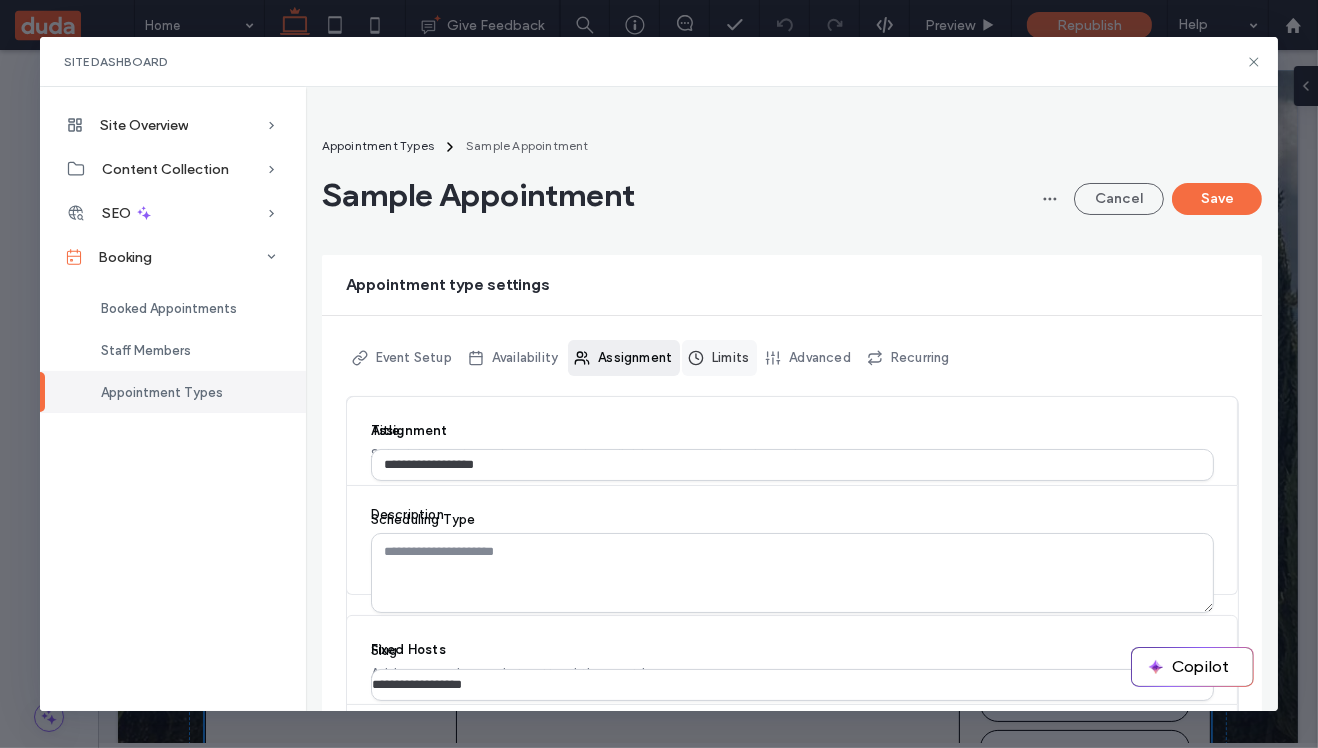 click on "Limits" at bounding box center (719, 358) 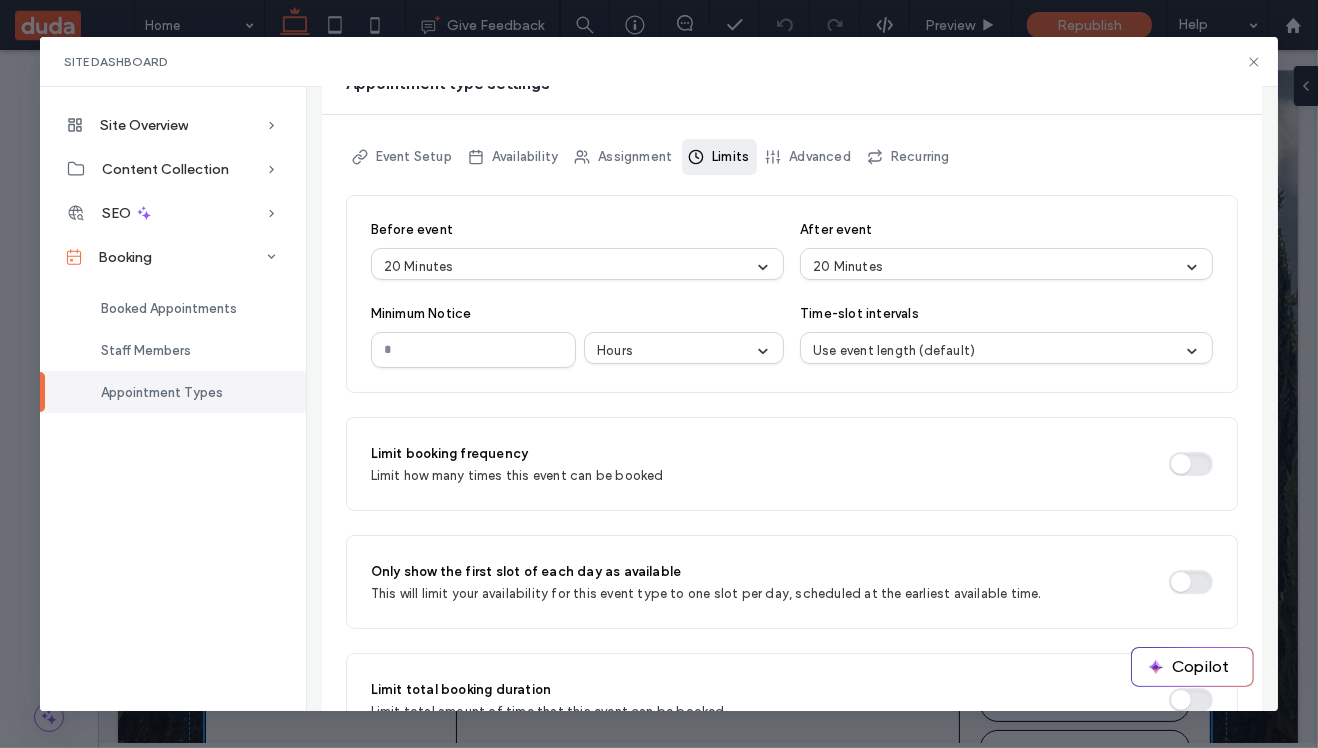 scroll, scrollTop: 278, scrollLeft: 0, axis: vertical 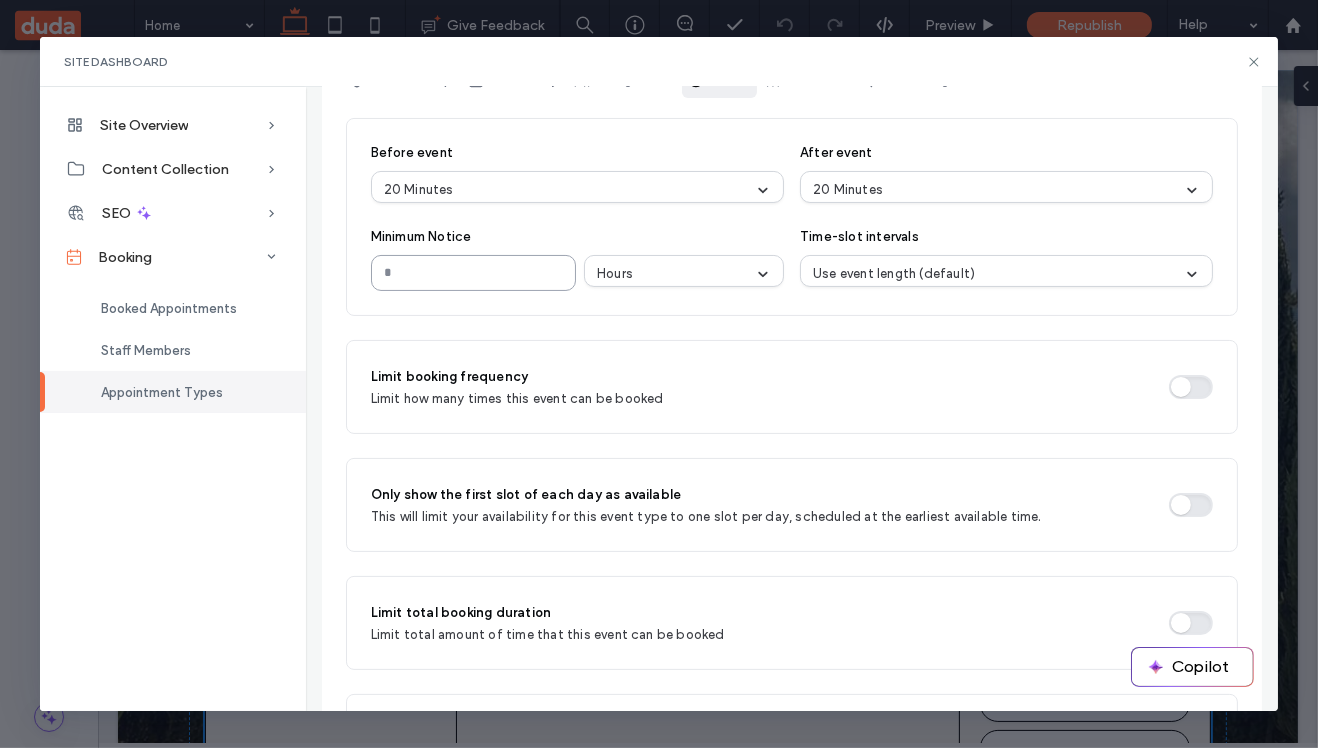 click on "*" at bounding box center (473, 273) 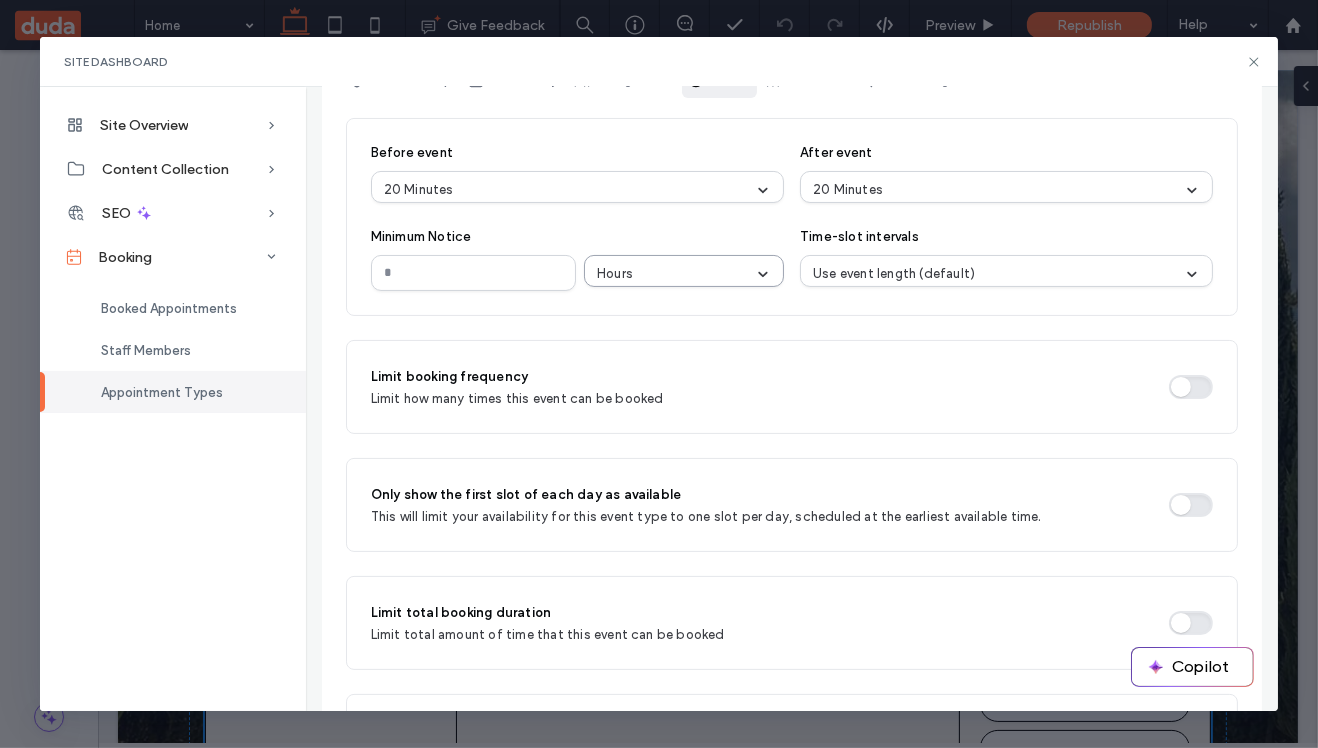 click on "Hours" at bounding box center [676, 274] 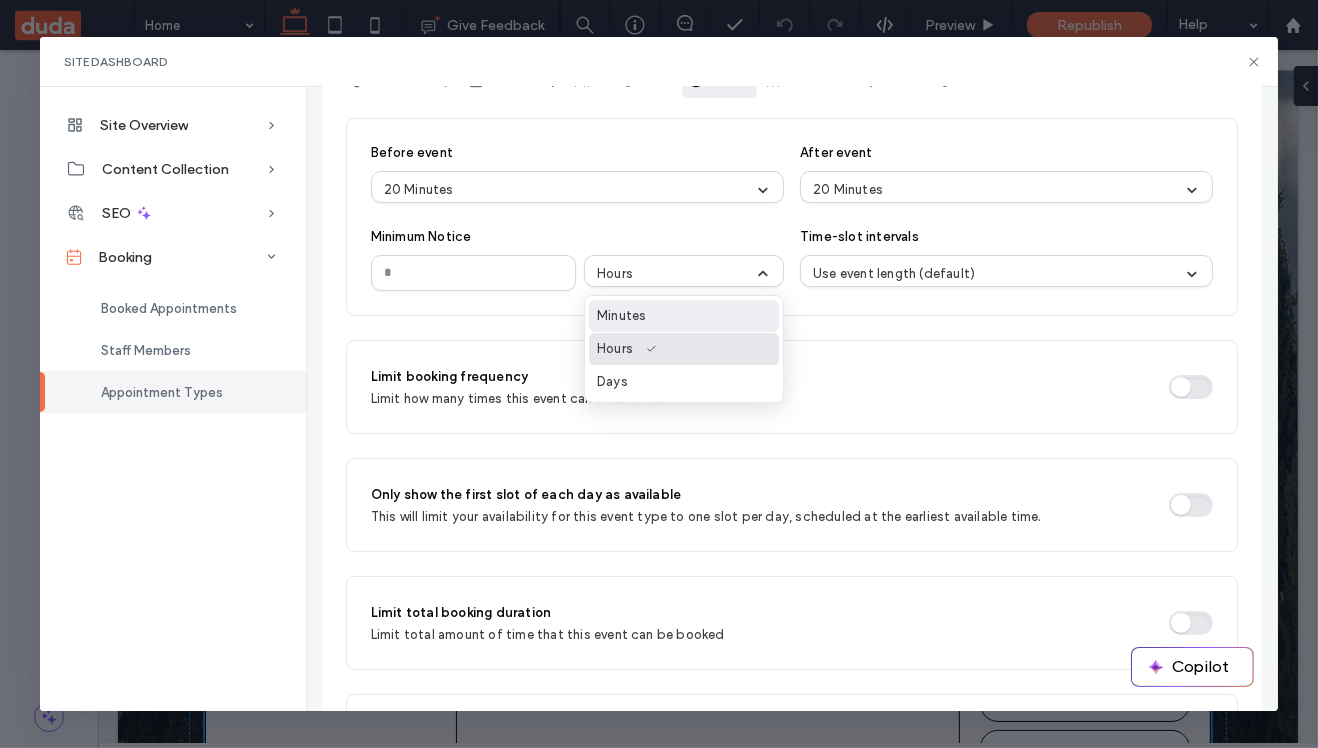 click on "Minutes" at bounding box center [684, 316] 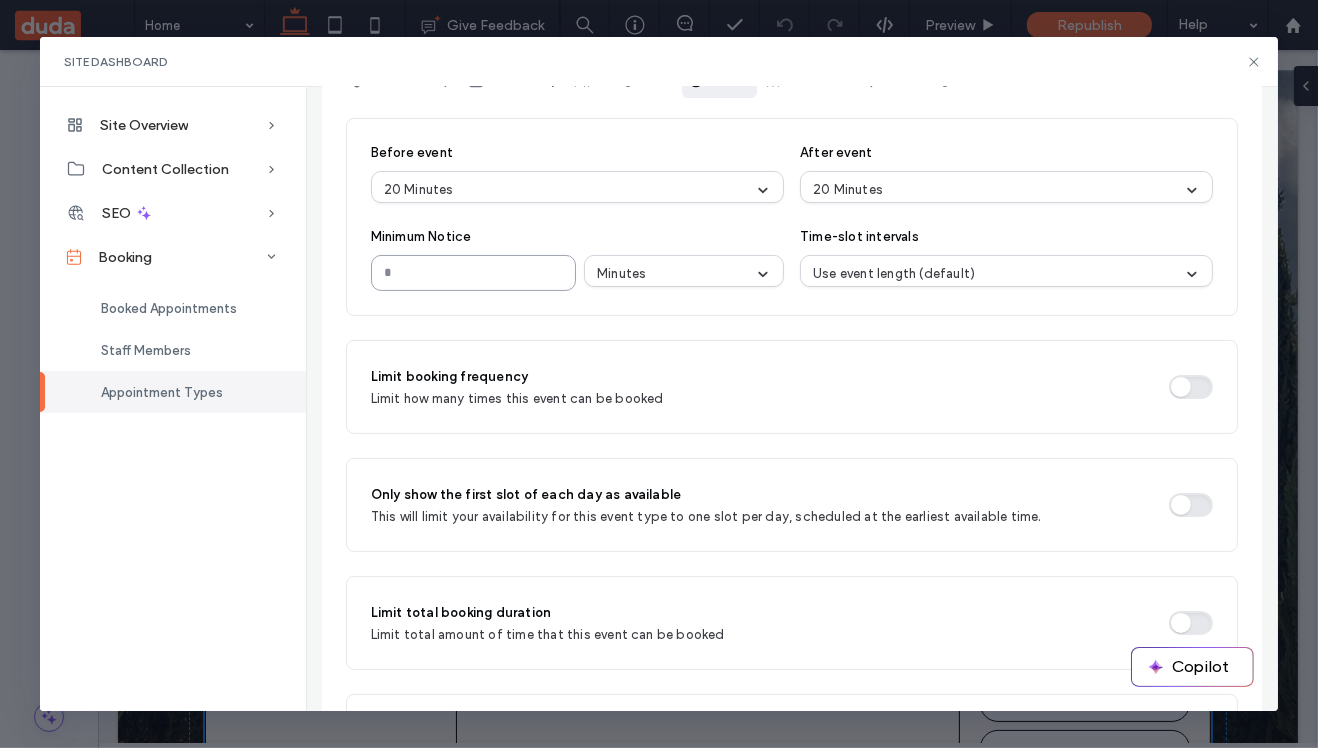 click on "*" at bounding box center (473, 273) 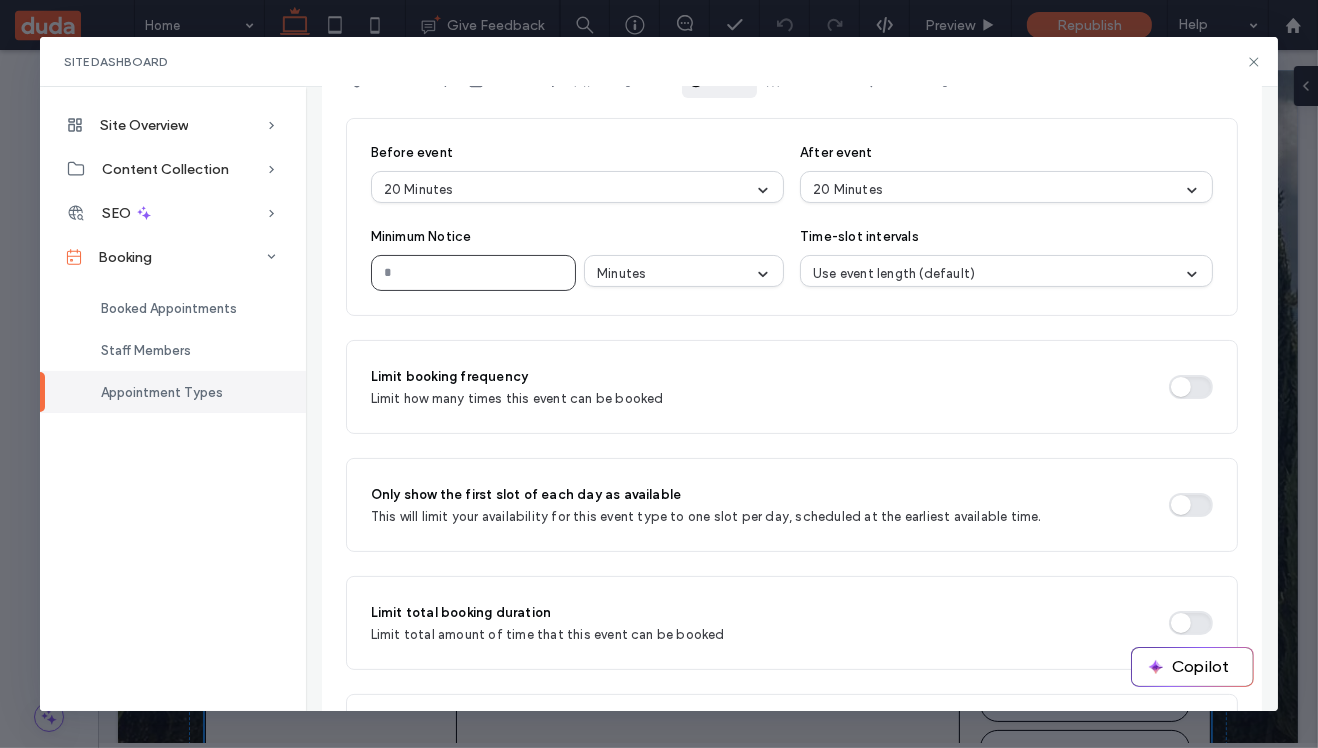 type on "**" 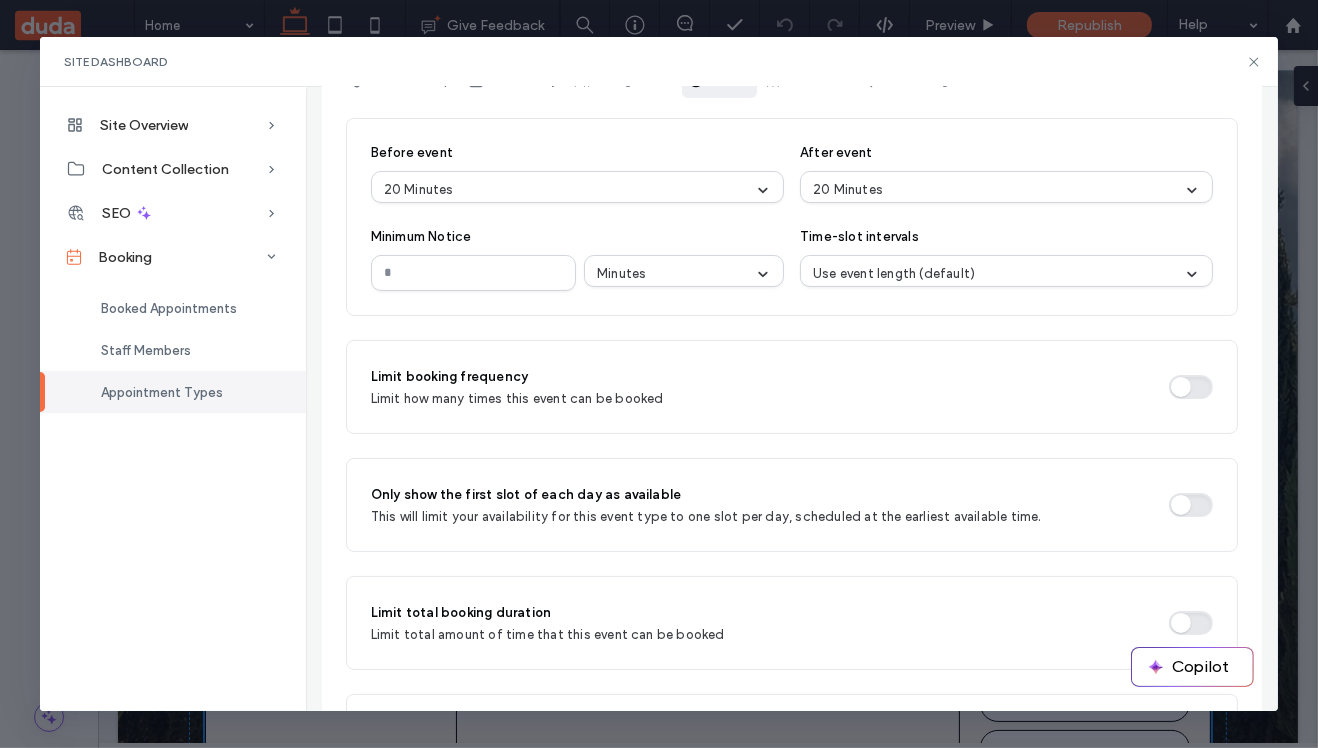 click on "Limit booking frequency Limit how many times this event can be booked" at bounding box center [792, 375] 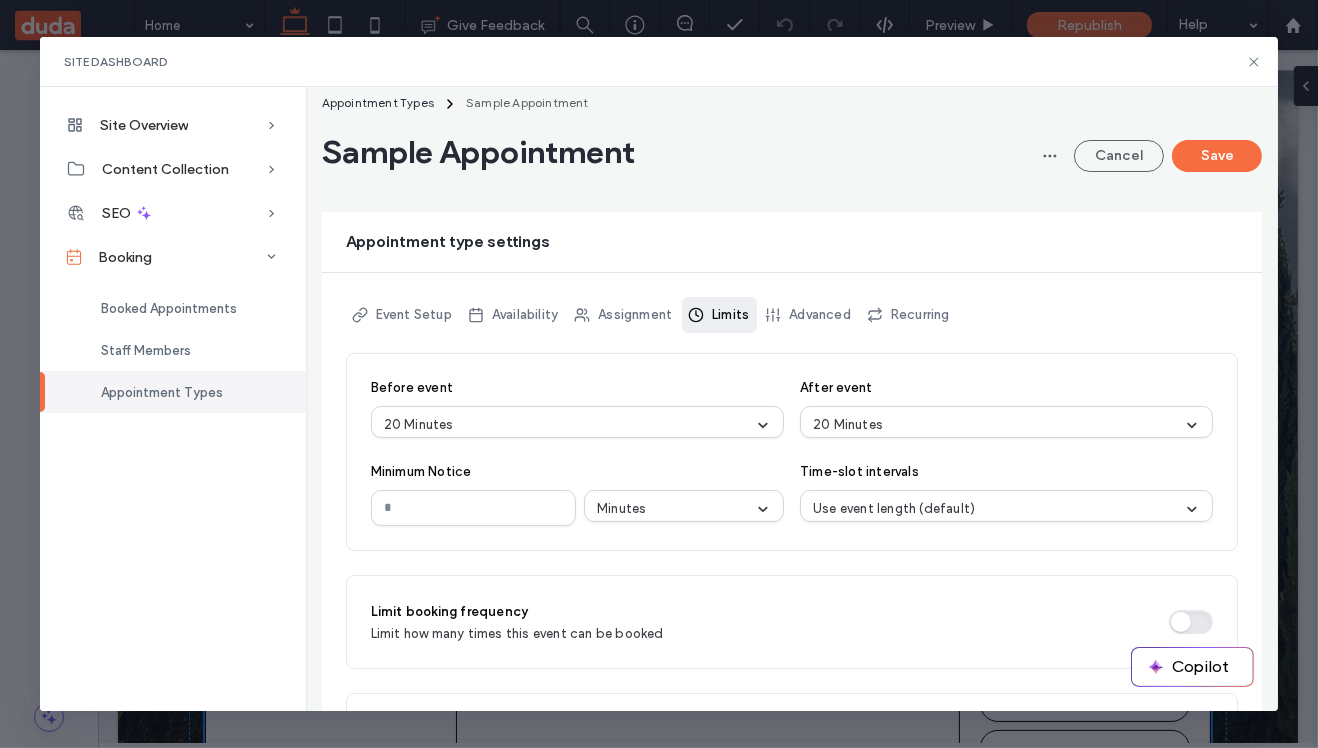 scroll, scrollTop: 0, scrollLeft: 0, axis: both 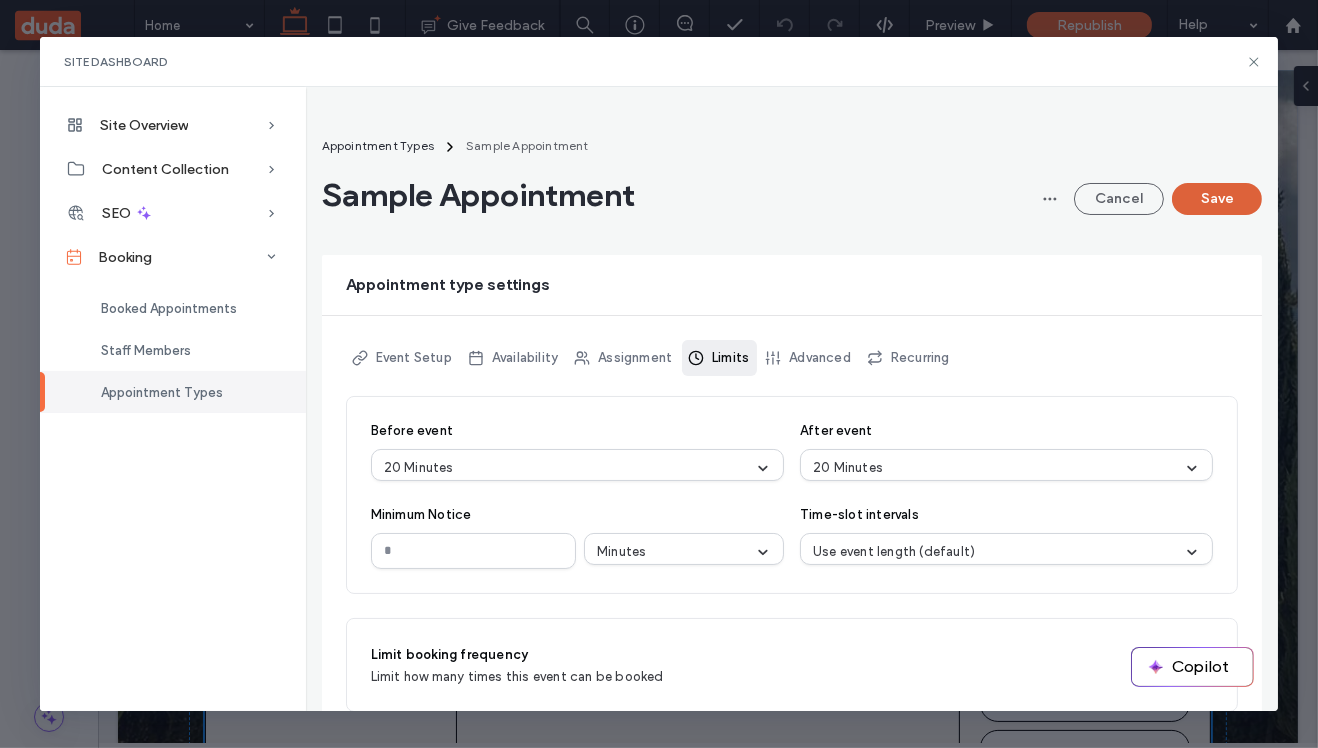 click on "Save" at bounding box center (1217, 199) 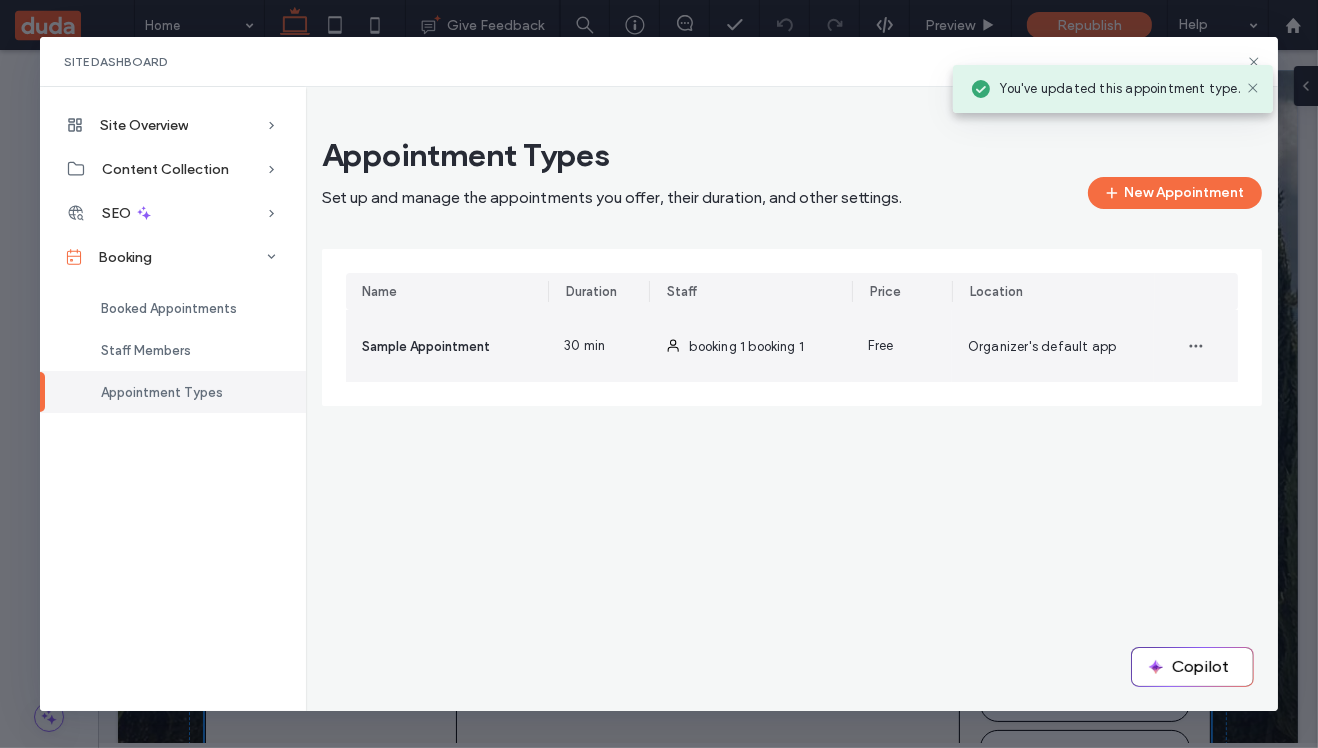 click on "30 min" at bounding box center (598, 346) 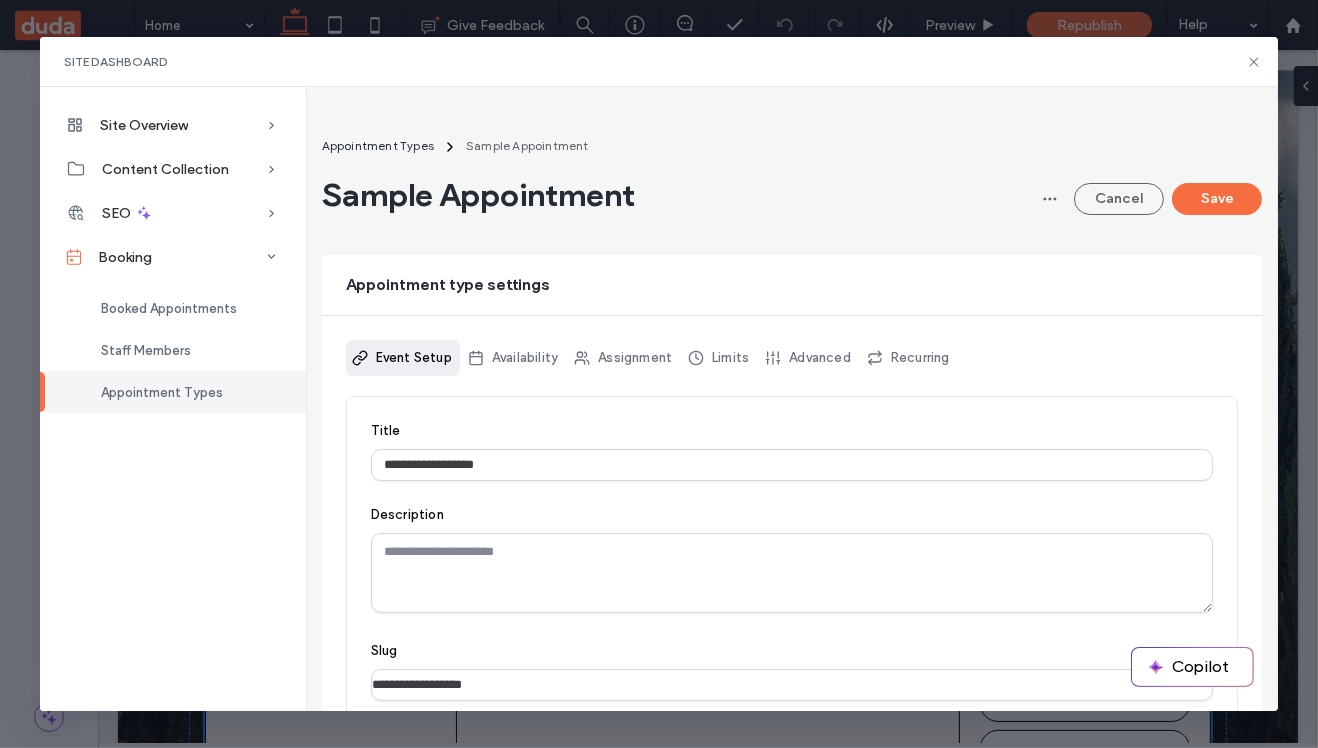 scroll, scrollTop: 63, scrollLeft: 0, axis: vertical 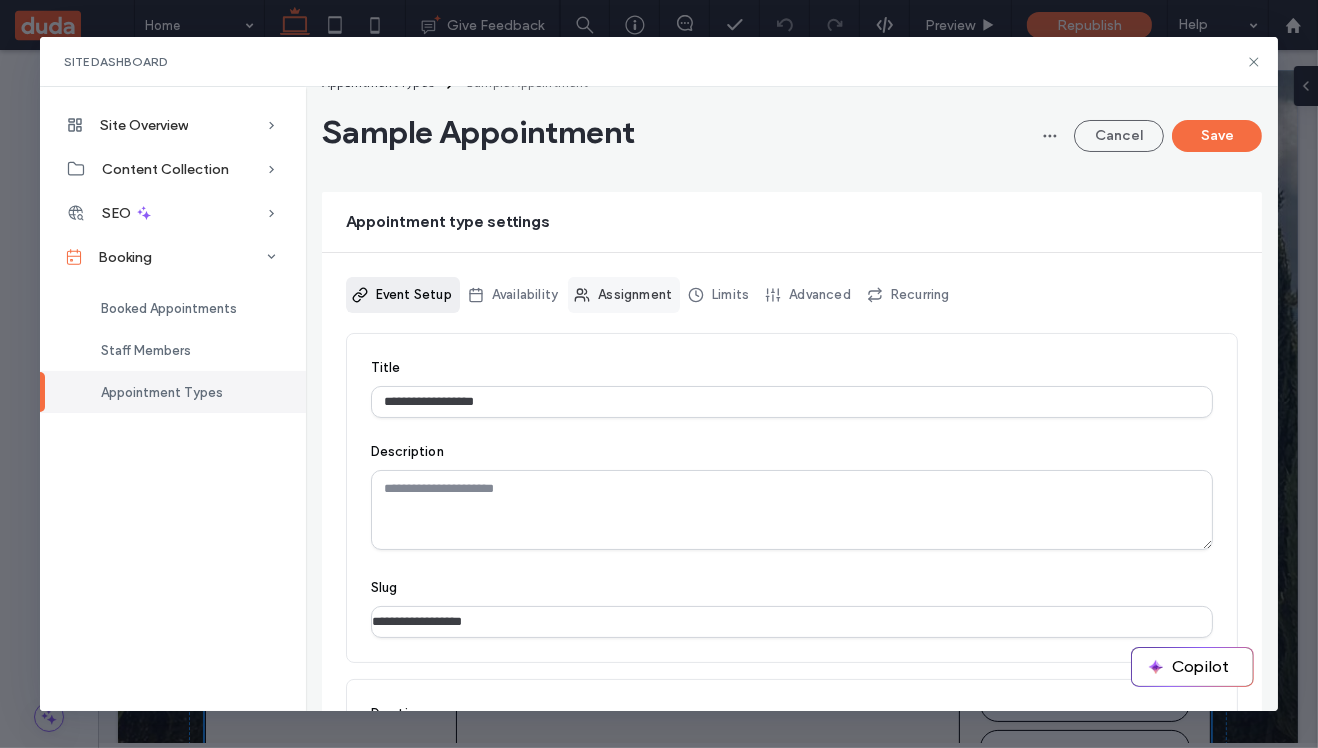 click on "Assignment" at bounding box center [624, 295] 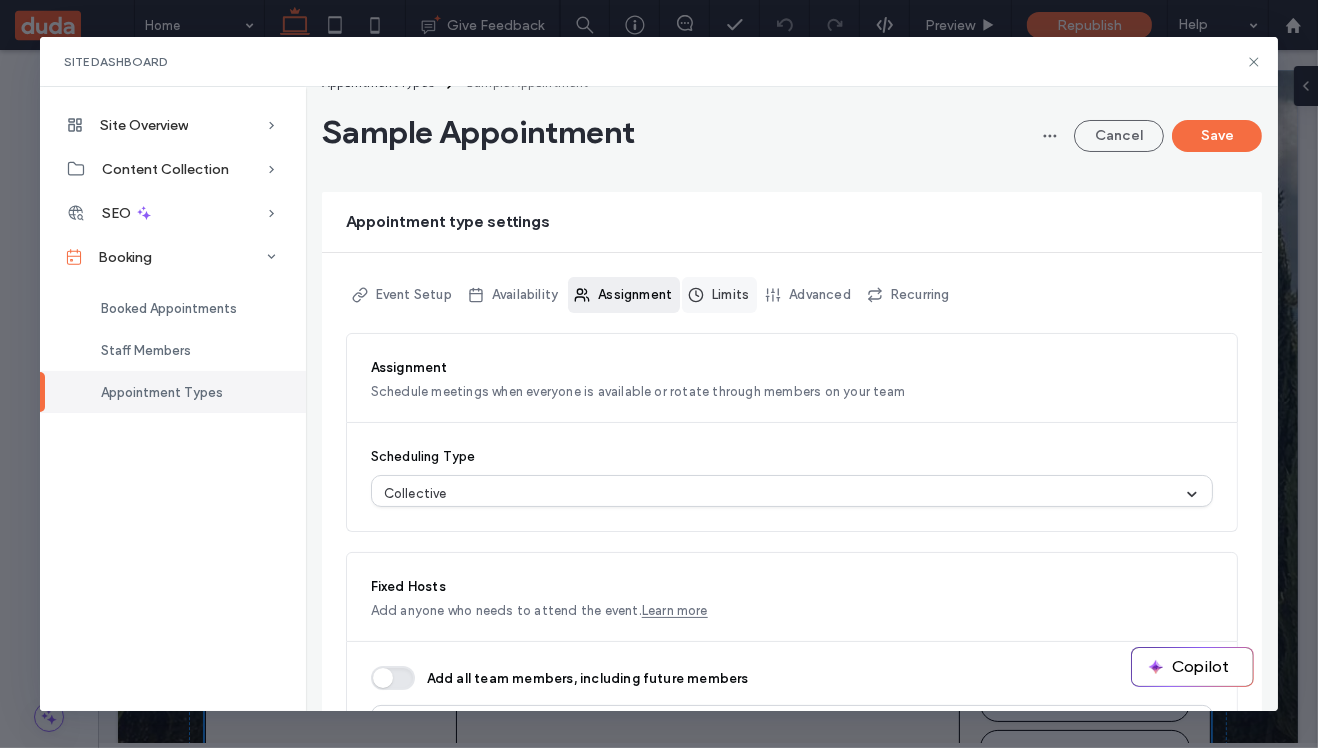 click on "Limits" at bounding box center (719, 295) 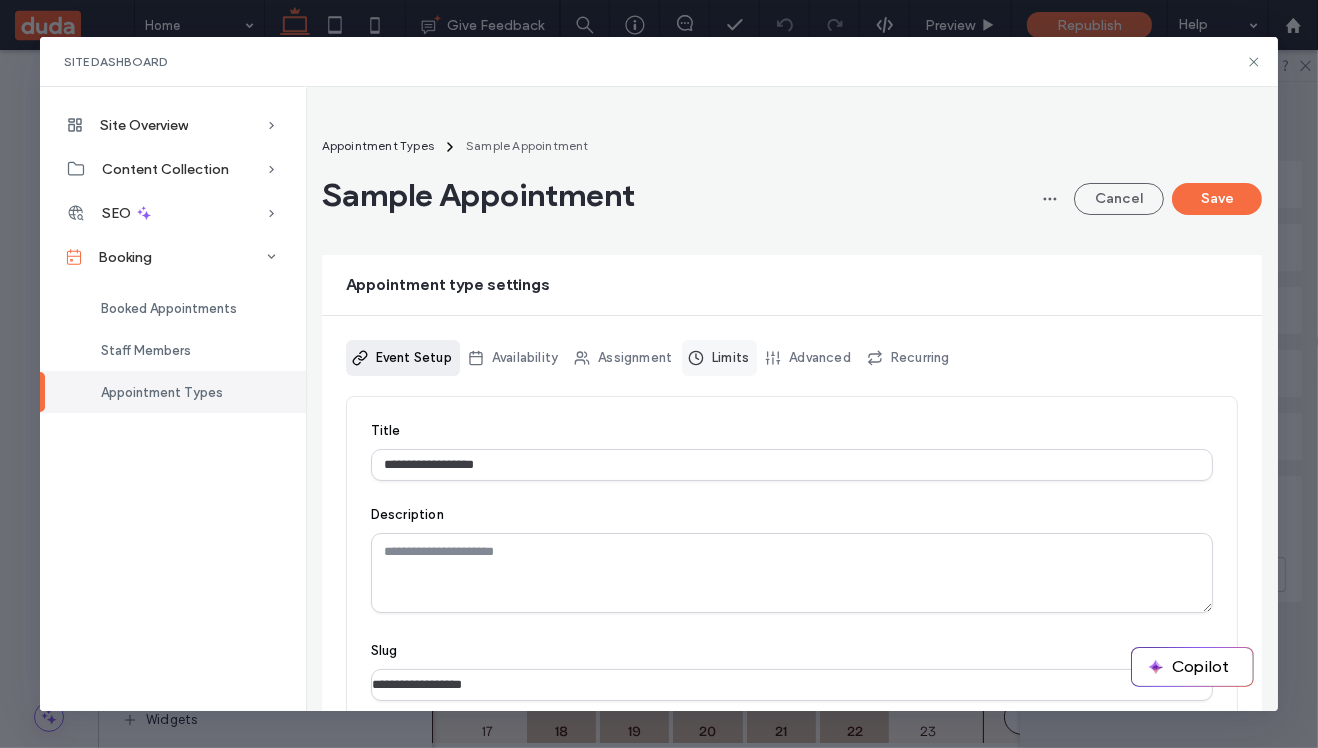 click on "Limits" at bounding box center (719, 358) 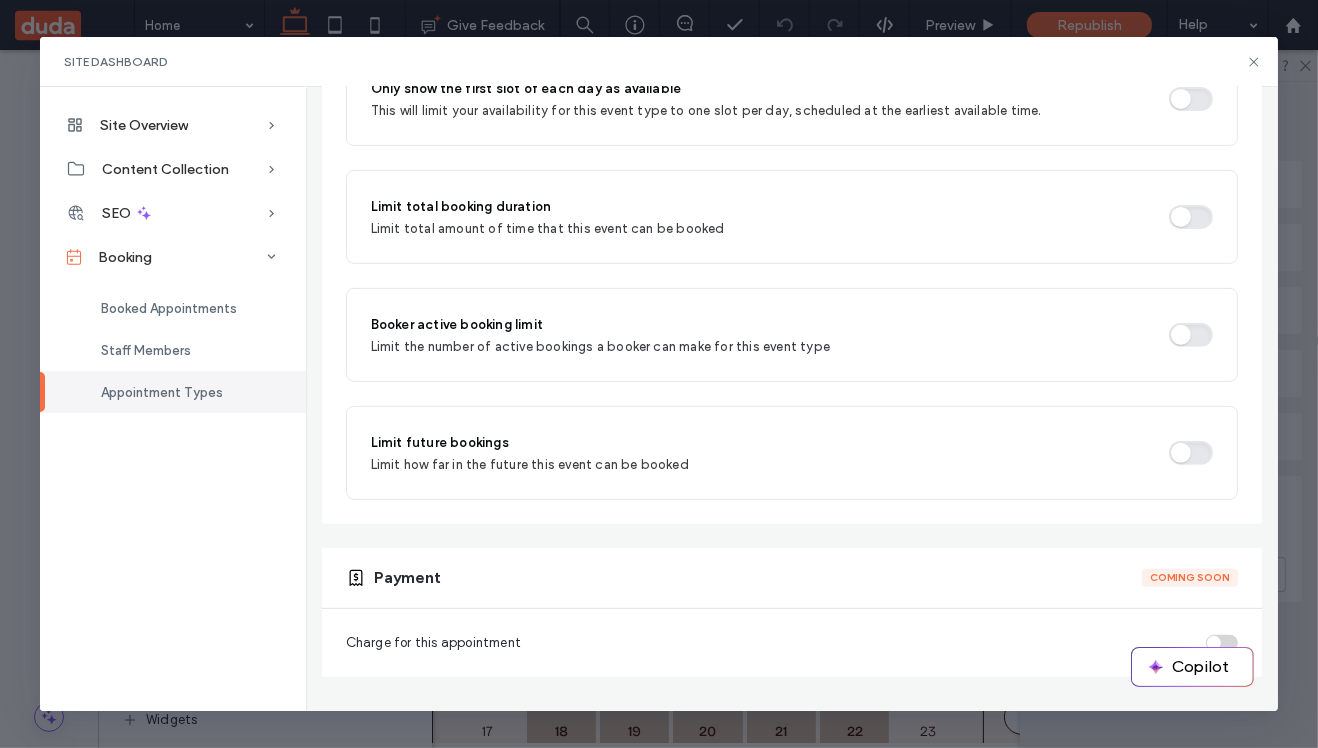 scroll, scrollTop: 0, scrollLeft: 0, axis: both 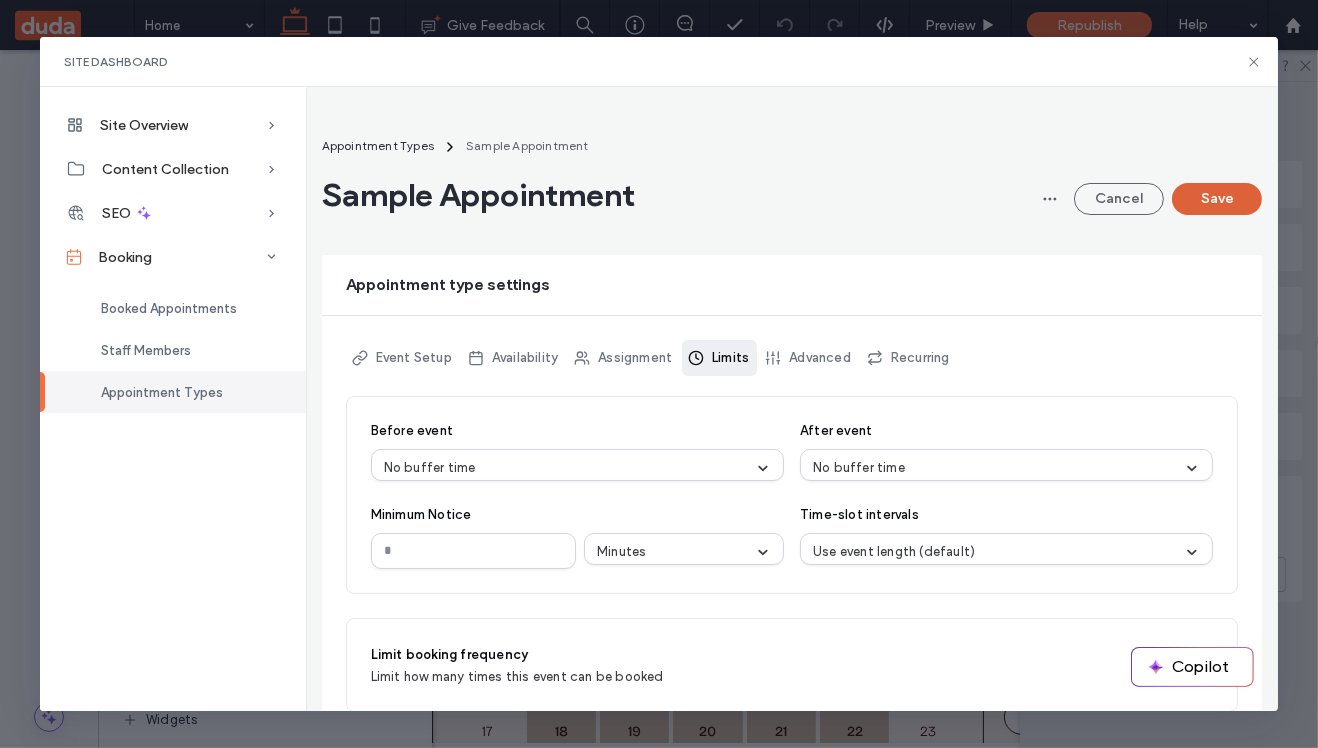 click on "Save" at bounding box center (1217, 199) 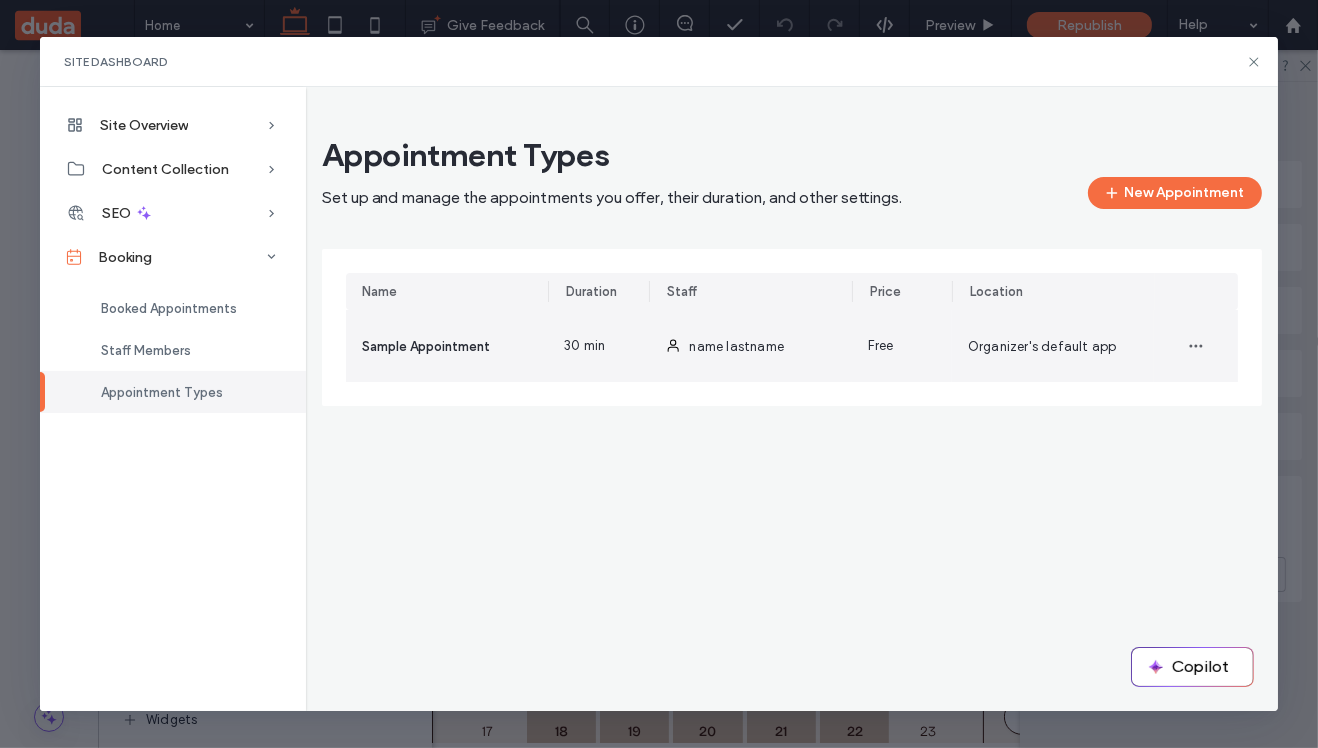 click on "30 min" at bounding box center [598, 346] 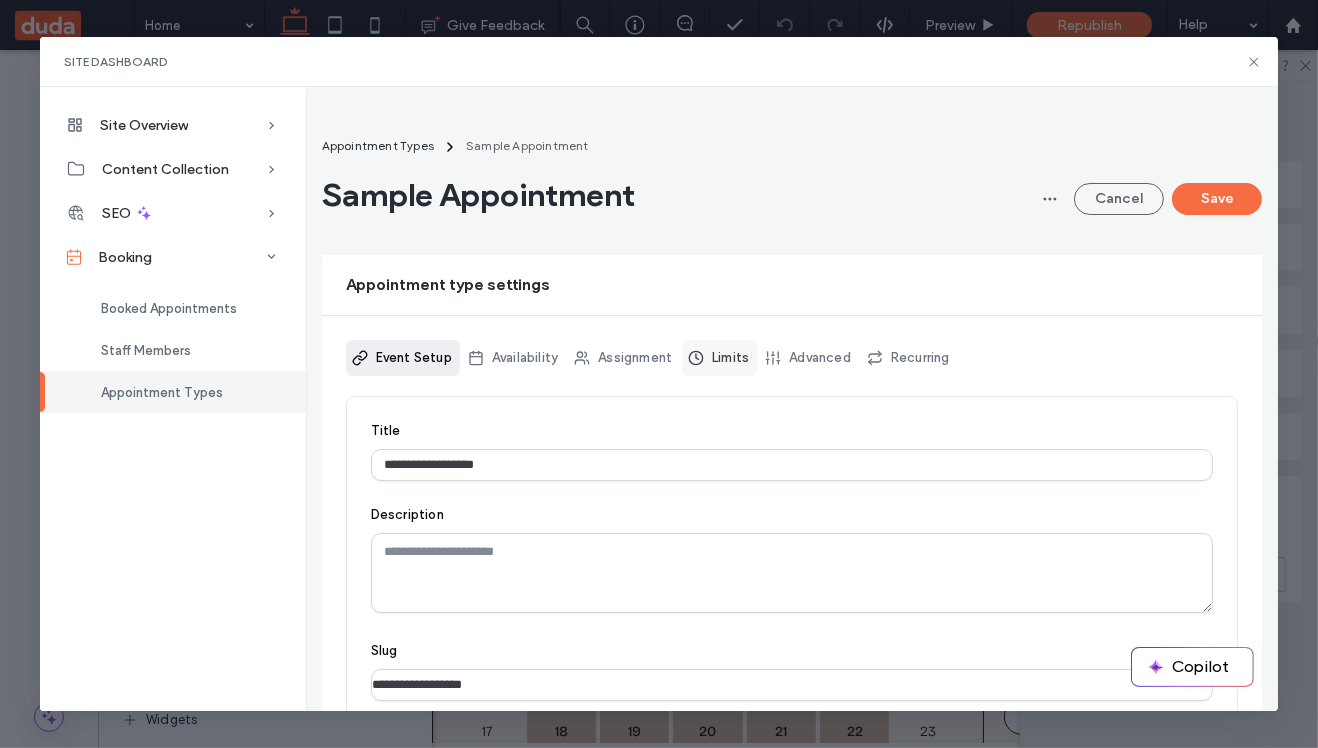 click on "Limits" at bounding box center (719, 358) 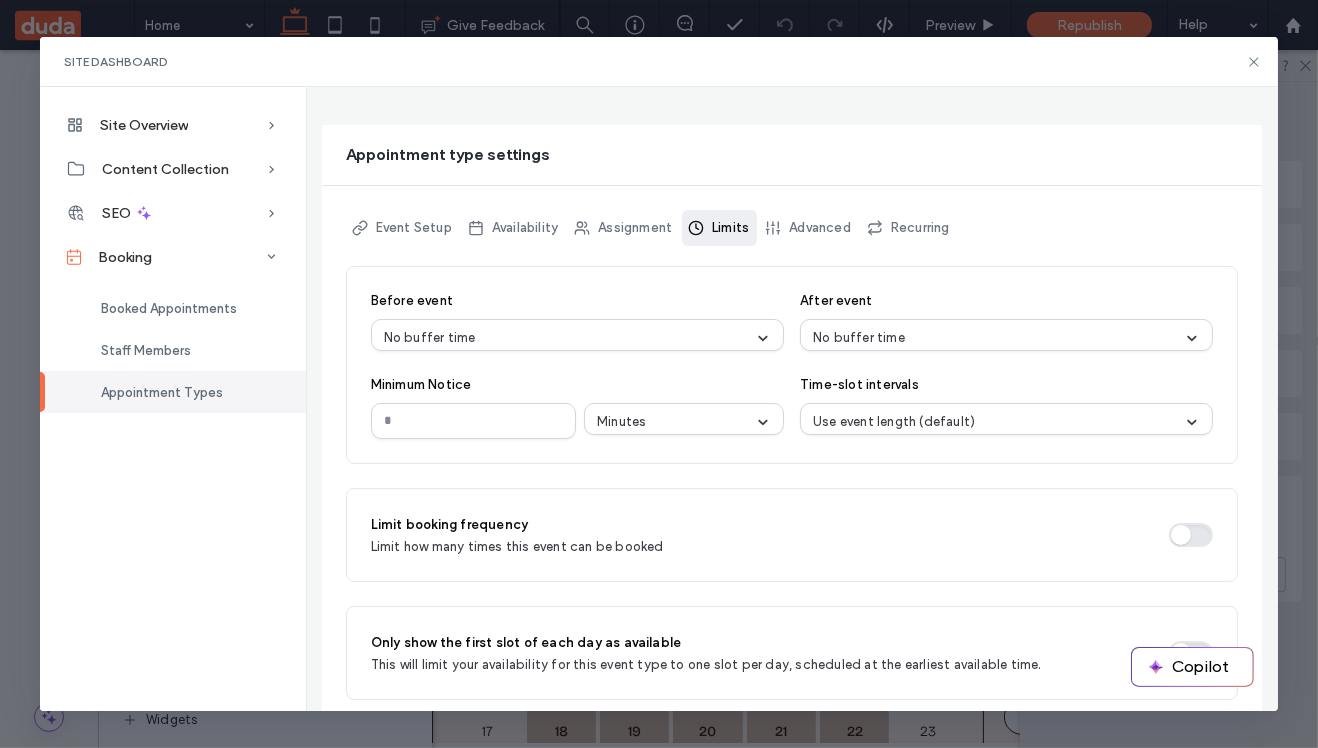 scroll, scrollTop: 132, scrollLeft: 0, axis: vertical 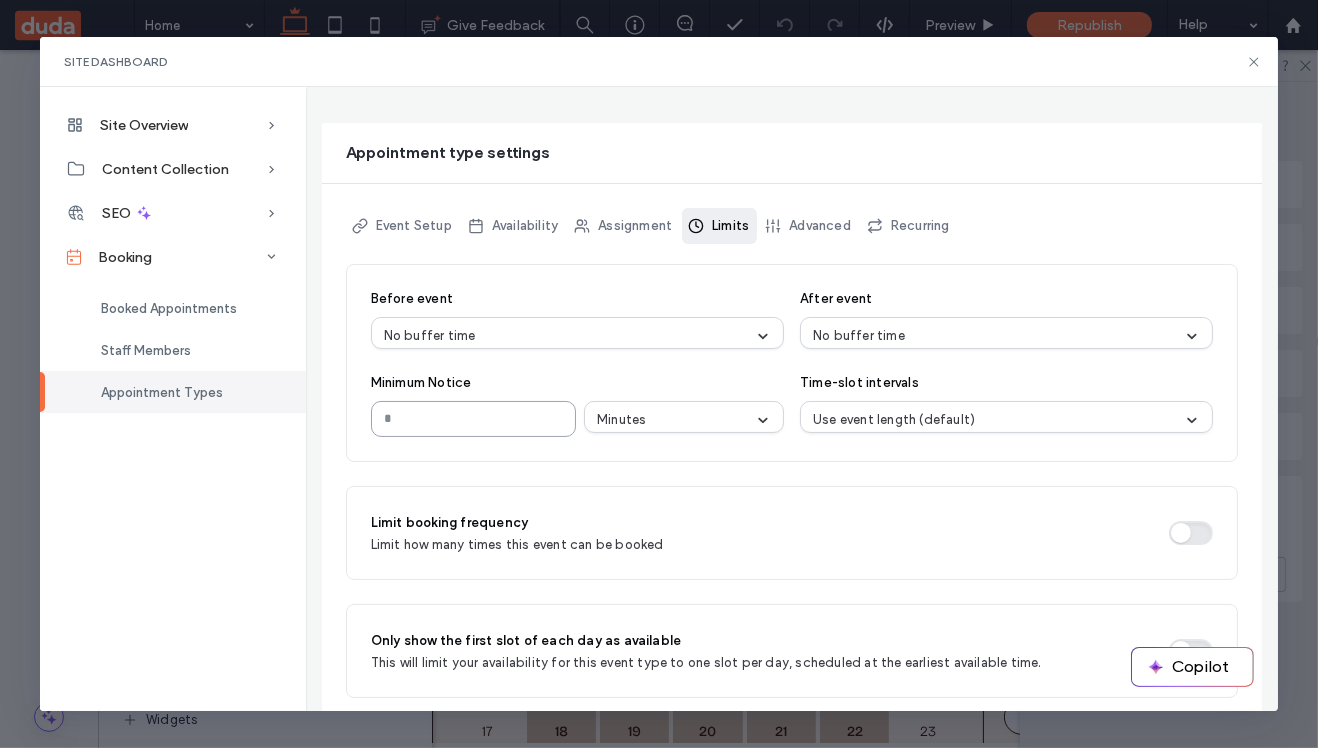 click on "**" at bounding box center [473, 419] 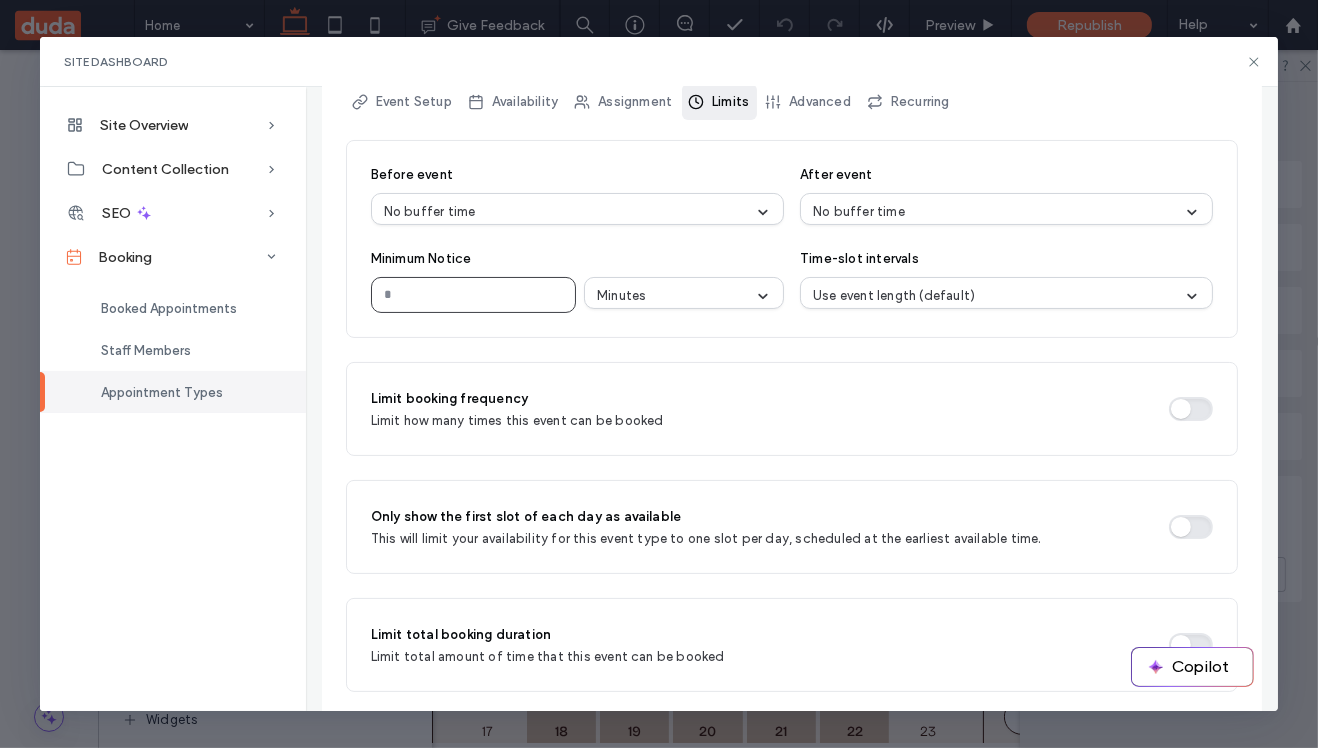 scroll, scrollTop: 258, scrollLeft: 0, axis: vertical 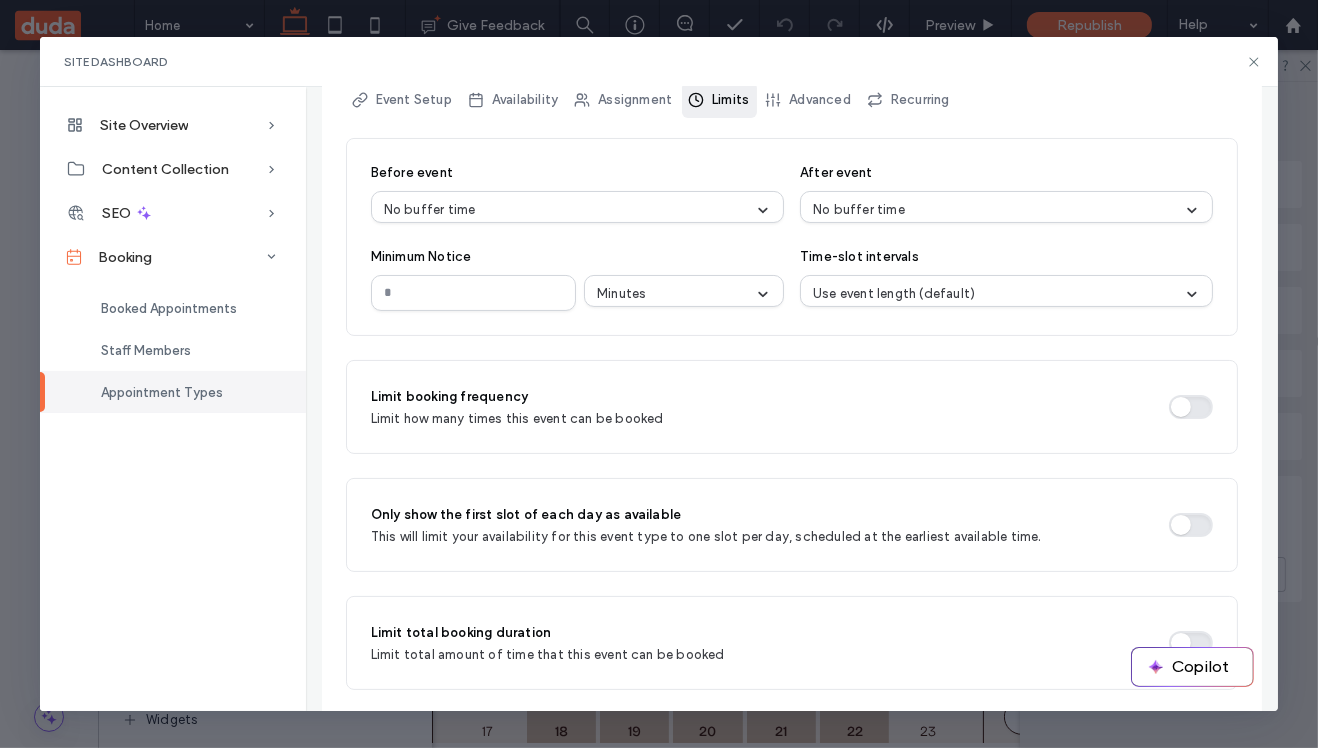 click on "Limit booking frequency Limit how many times this event can be booked" at bounding box center (792, 395) 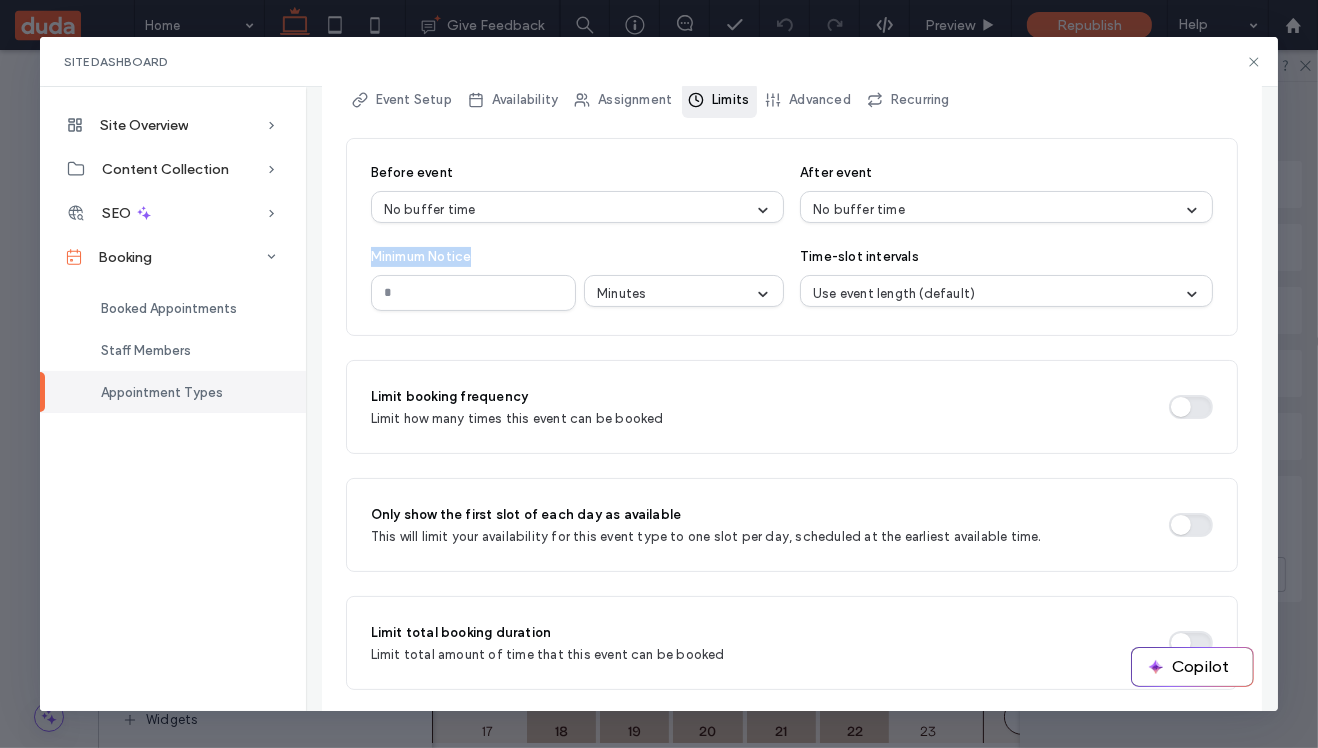 drag, startPoint x: 478, startPoint y: 258, endPoint x: 368, endPoint y: 259, distance: 110.00455 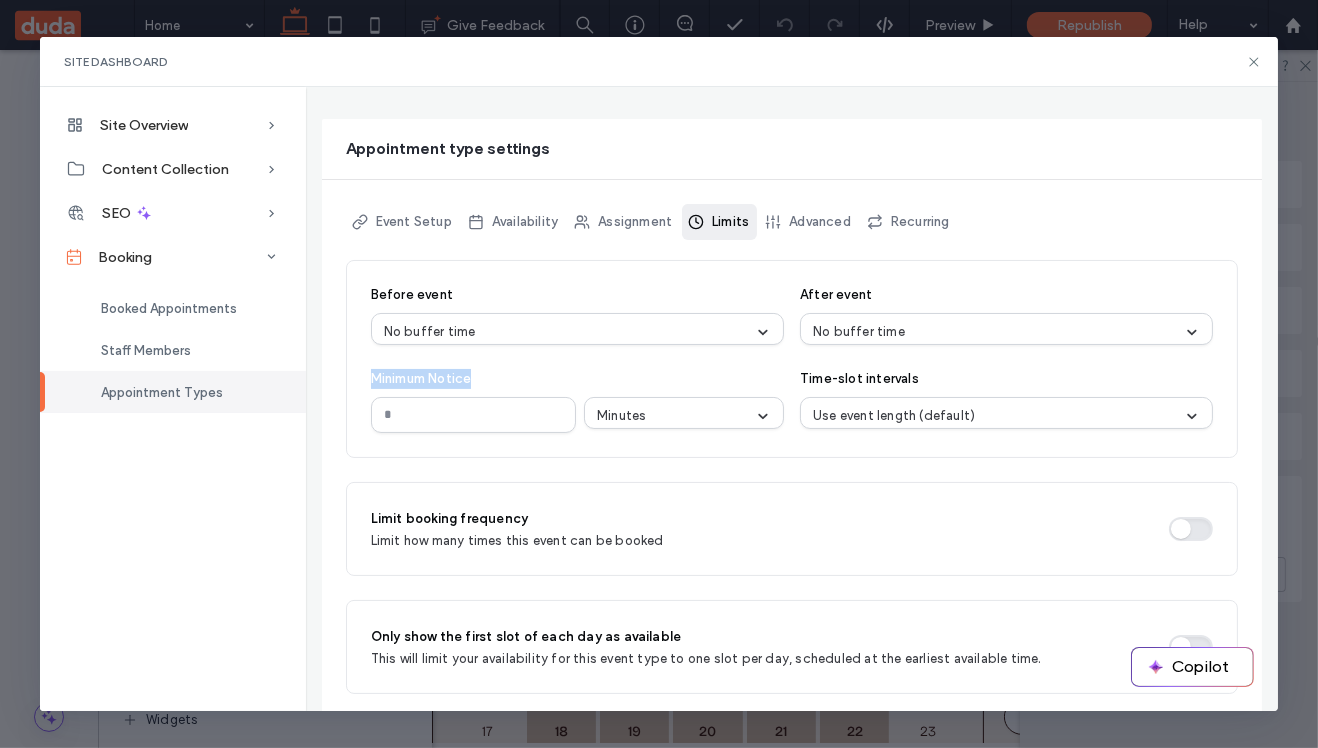 scroll, scrollTop: 140, scrollLeft: 0, axis: vertical 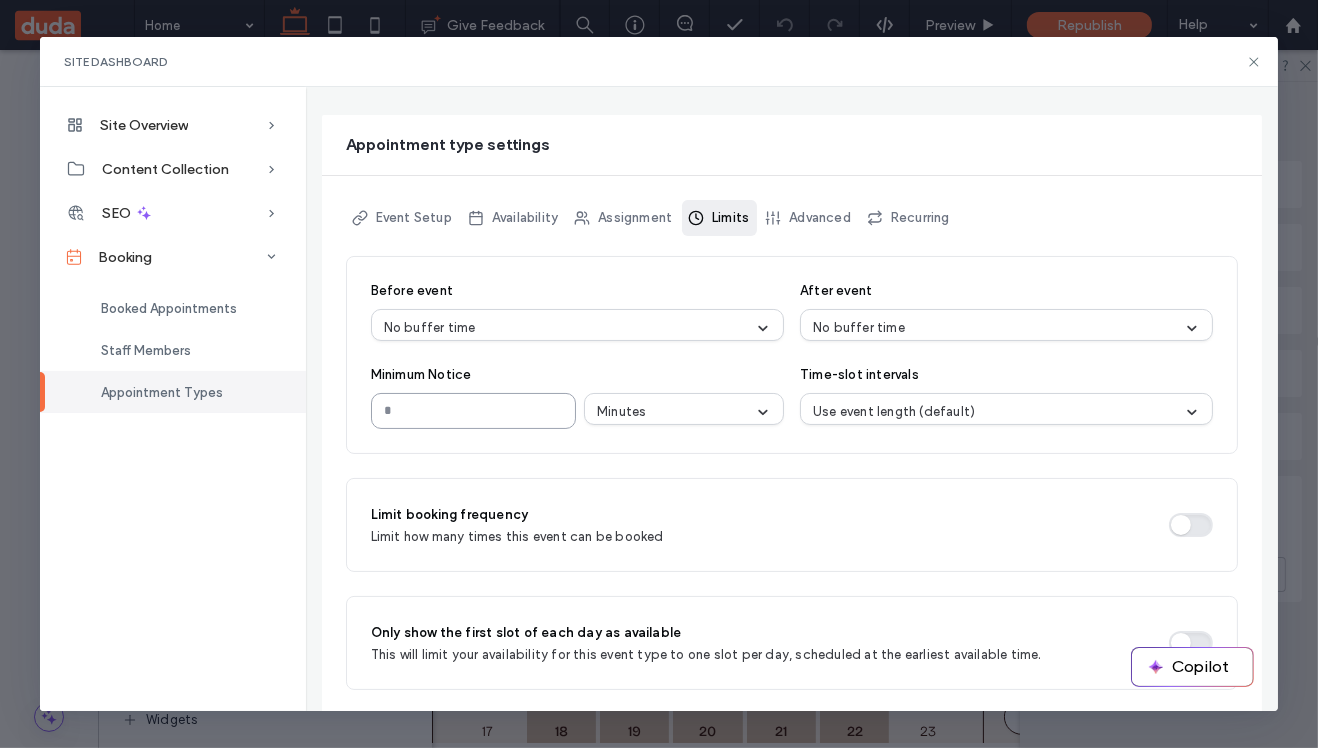 click on "**" at bounding box center [473, 411] 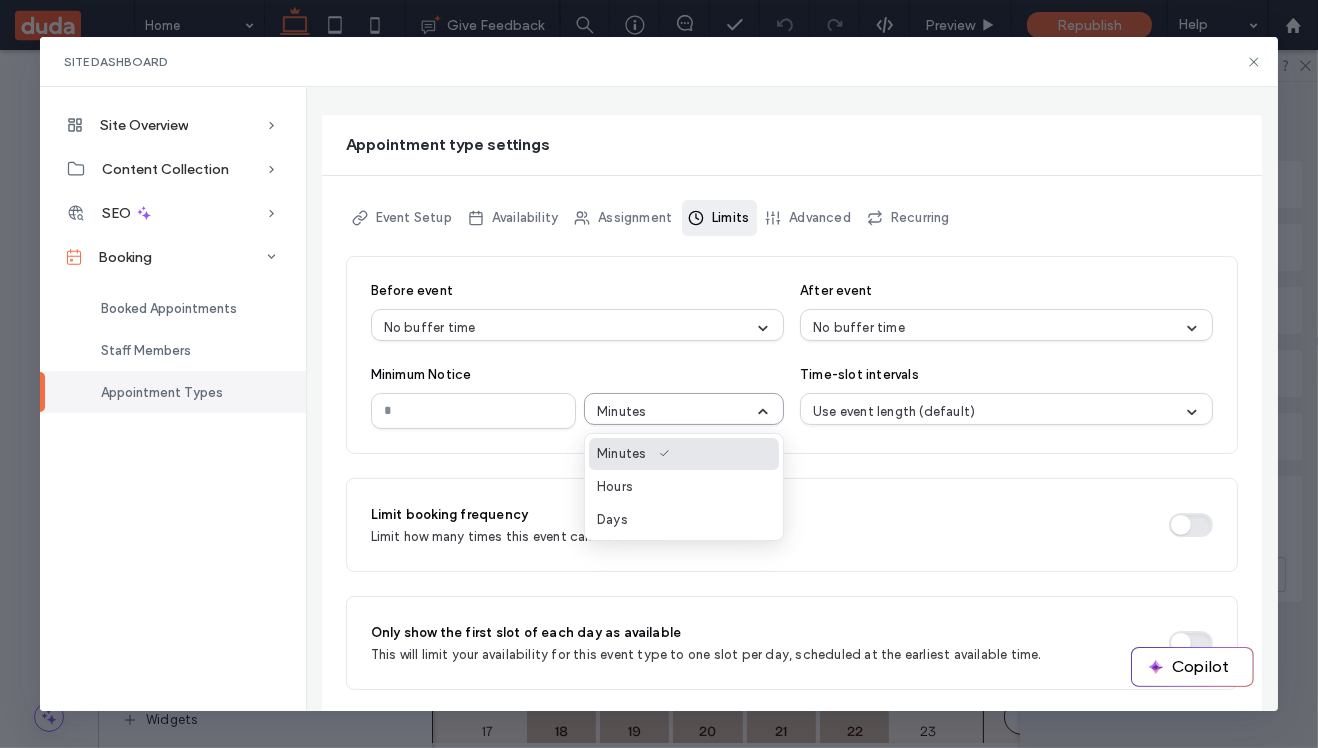 click on "Minutes" at bounding box center [684, 409] 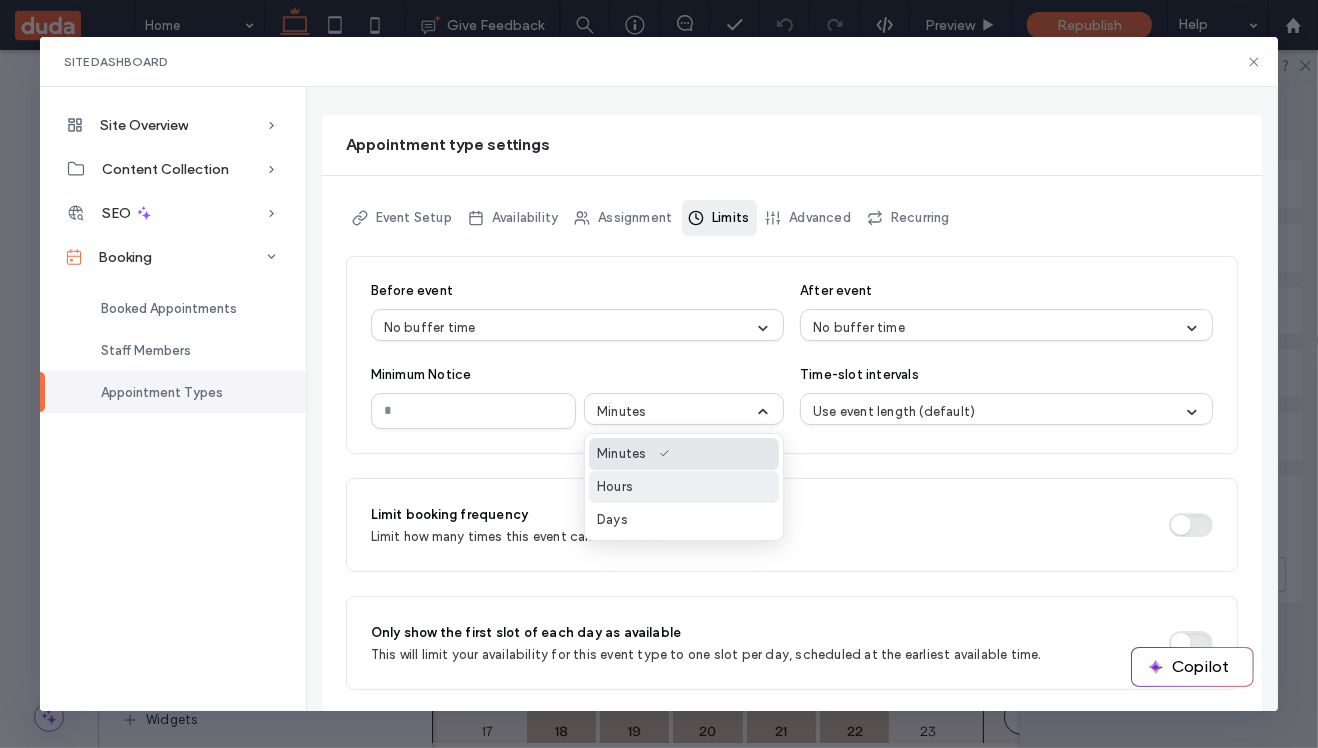click on "Hours" at bounding box center [684, 487] 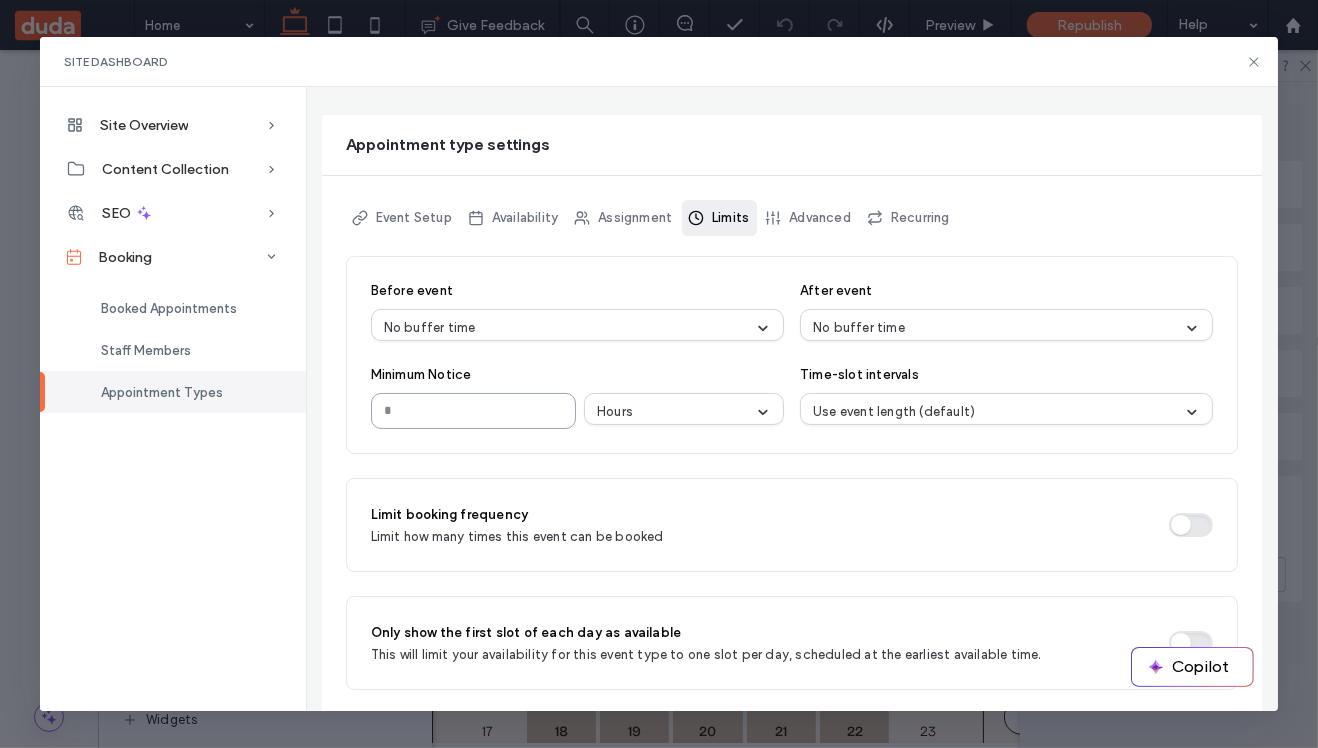 click at bounding box center (473, 411) 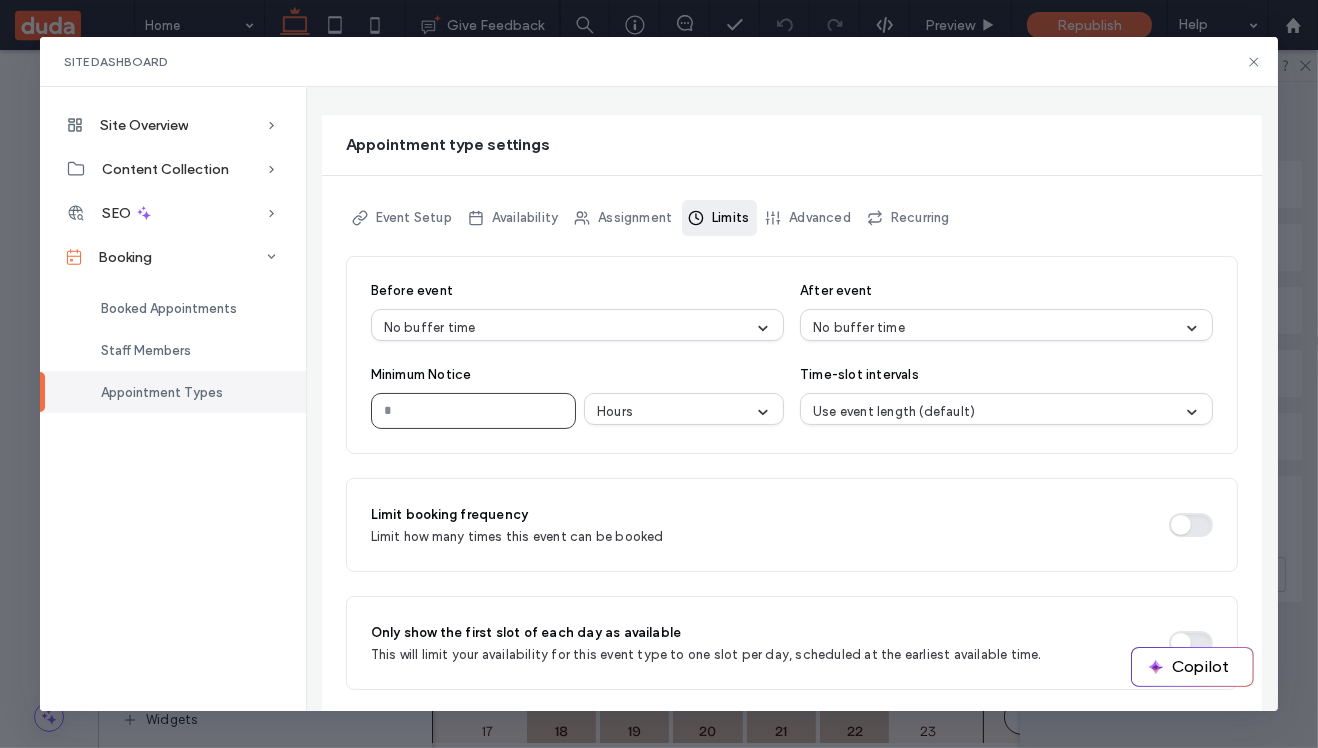 scroll, scrollTop: 0, scrollLeft: 0, axis: both 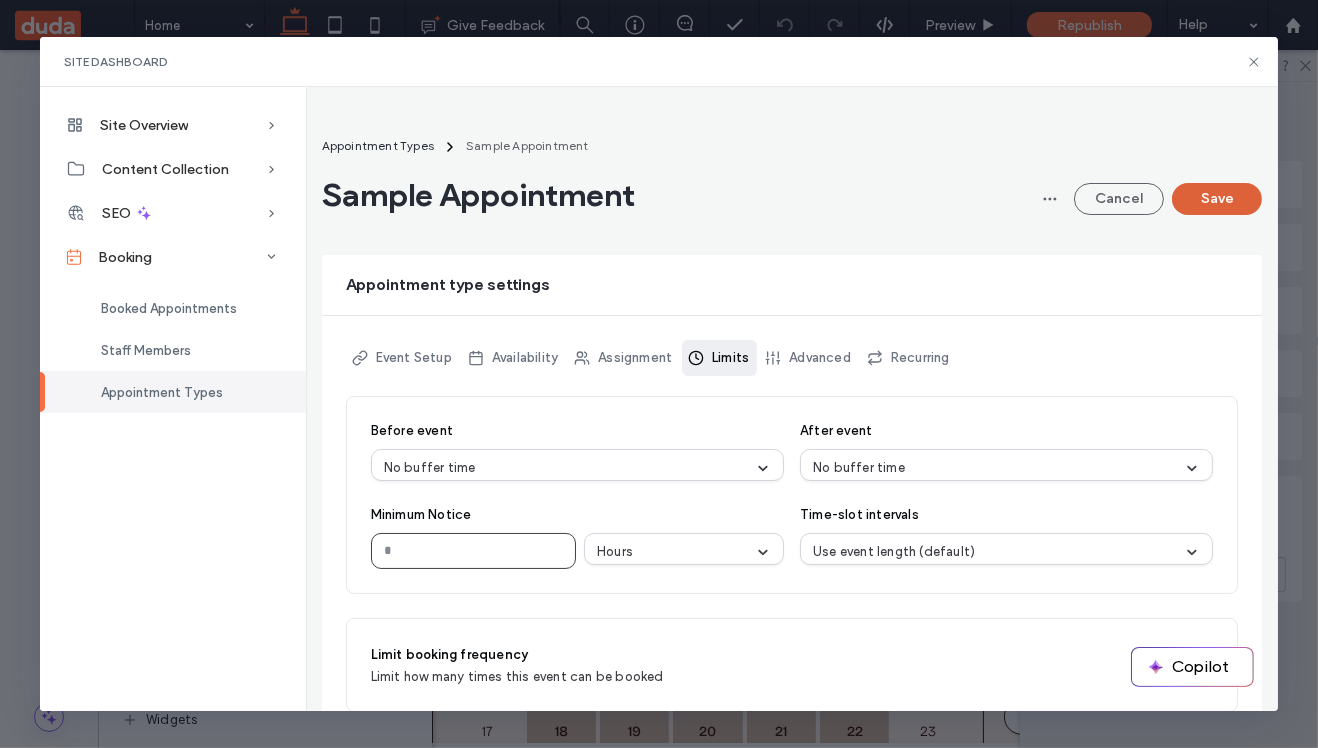 type on "*" 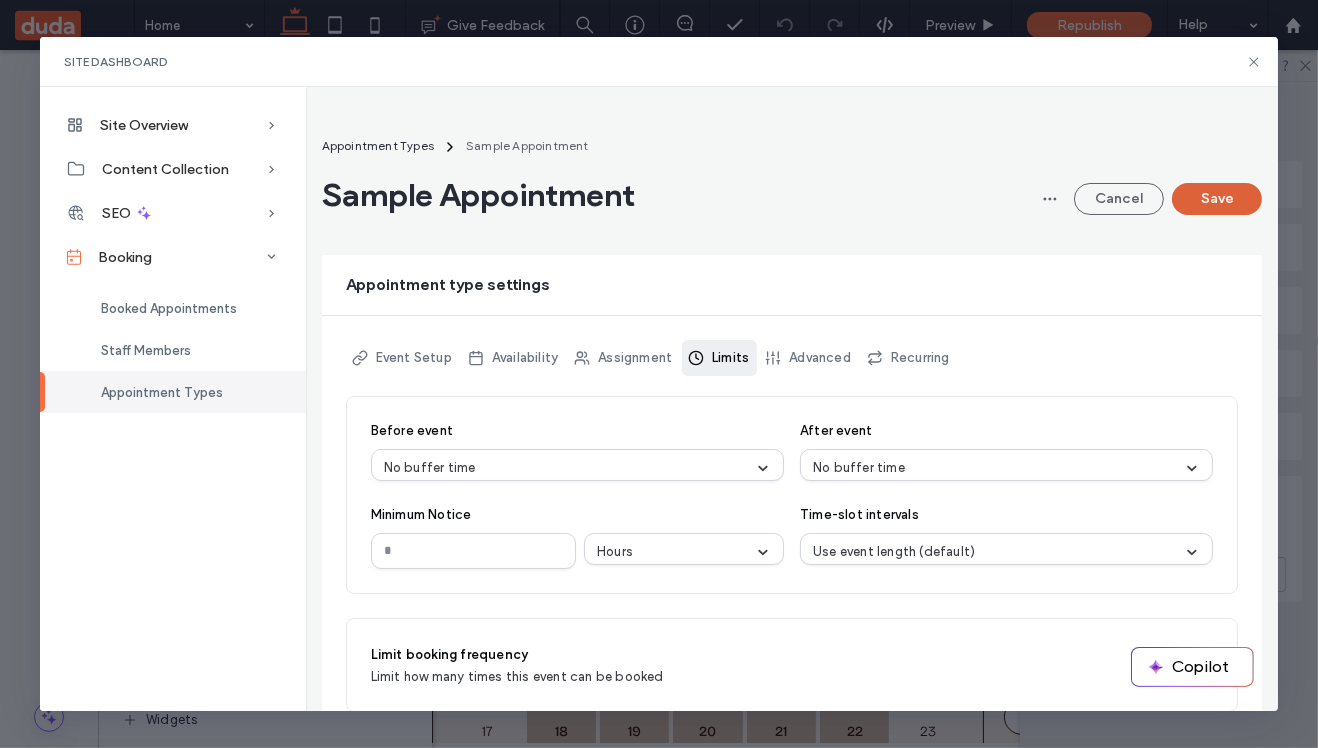 click on "Save" at bounding box center [1217, 199] 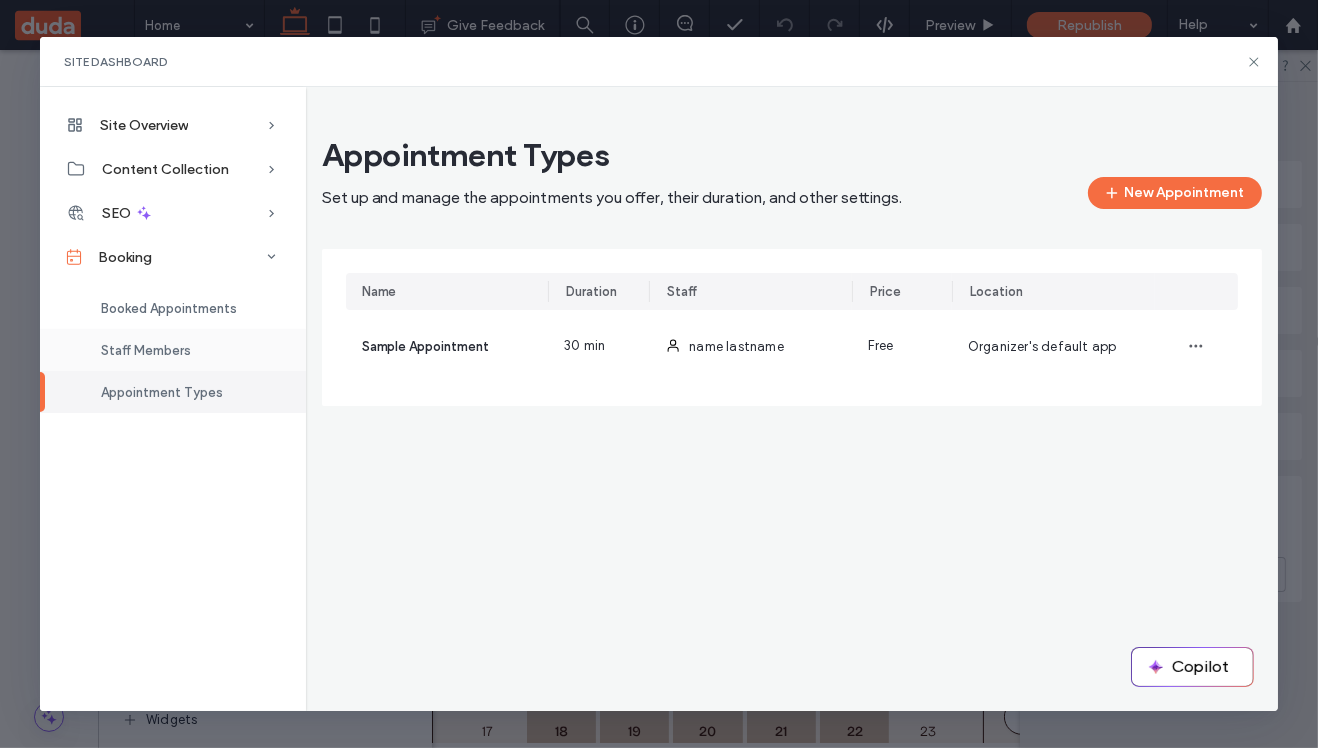 click on "Staff Members" at bounding box center (146, 350) 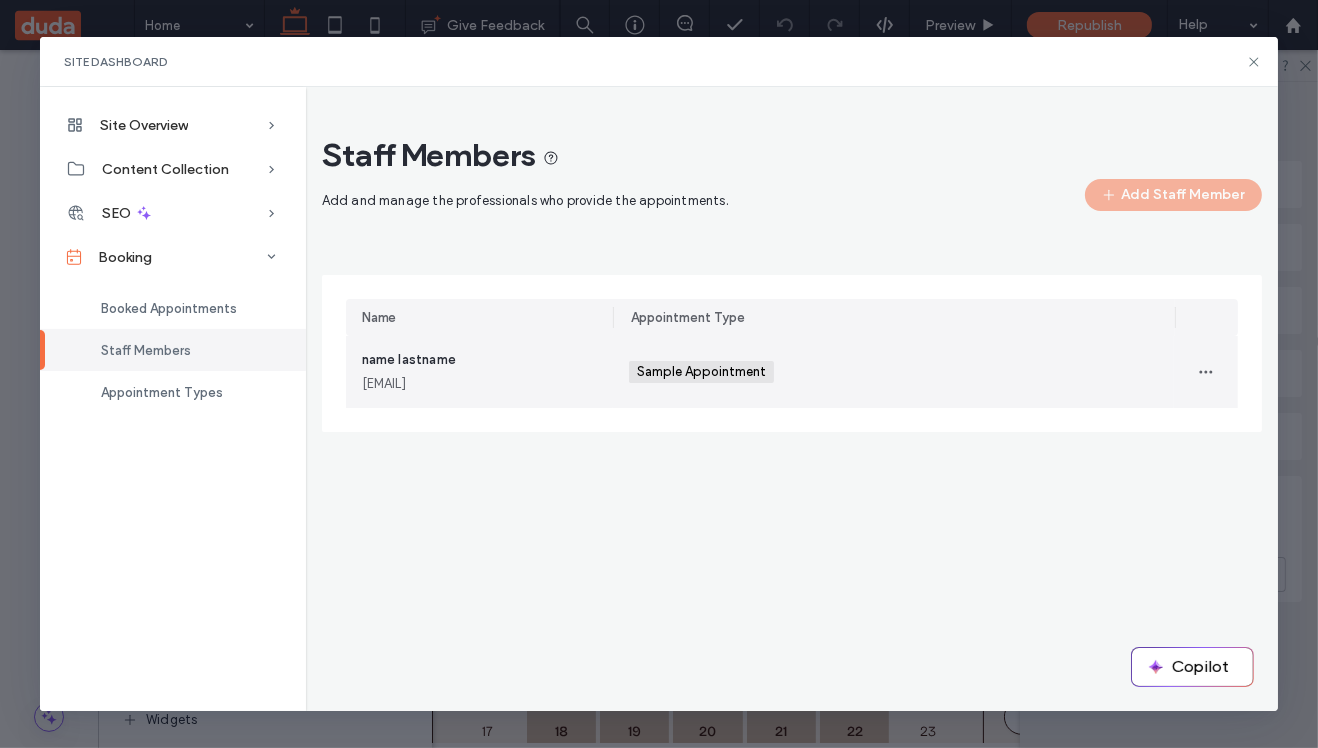 click on "[FIRST] [LAST] [EMAIL]" at bounding box center [480, 372] 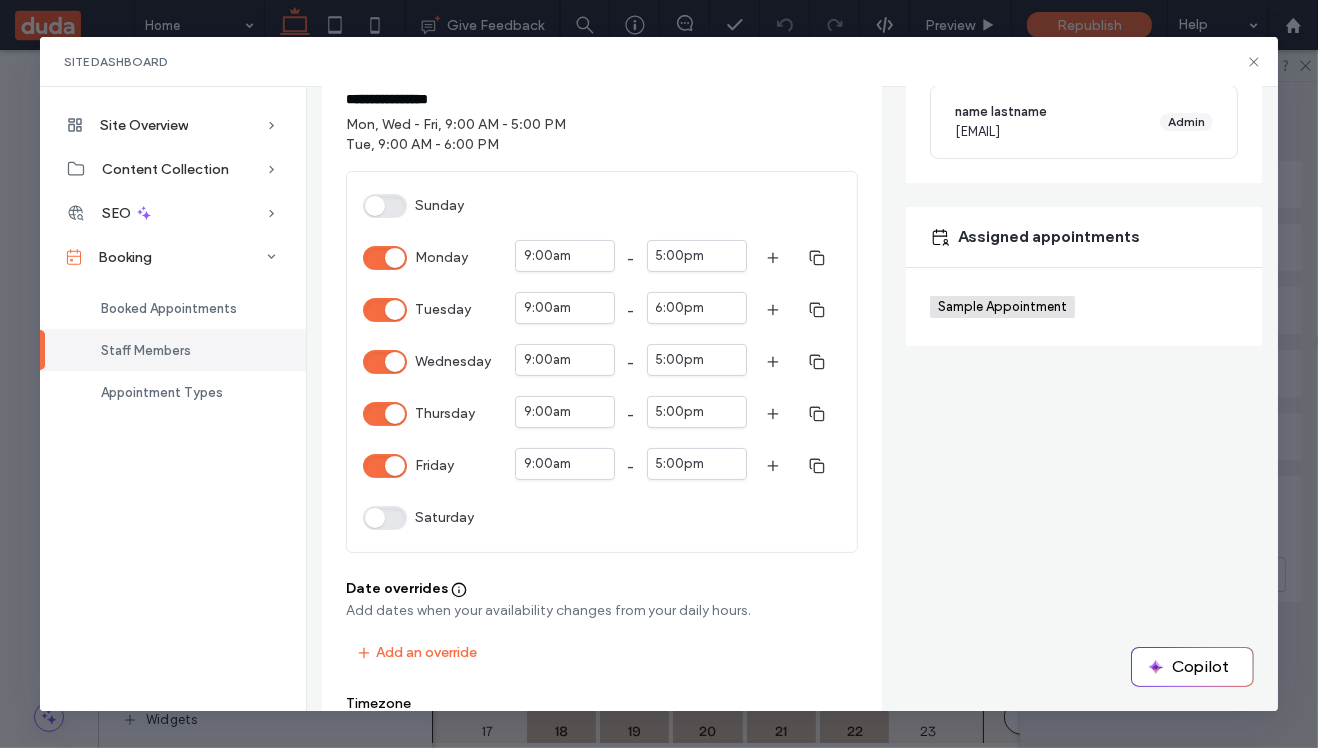 scroll, scrollTop: 373, scrollLeft: 0, axis: vertical 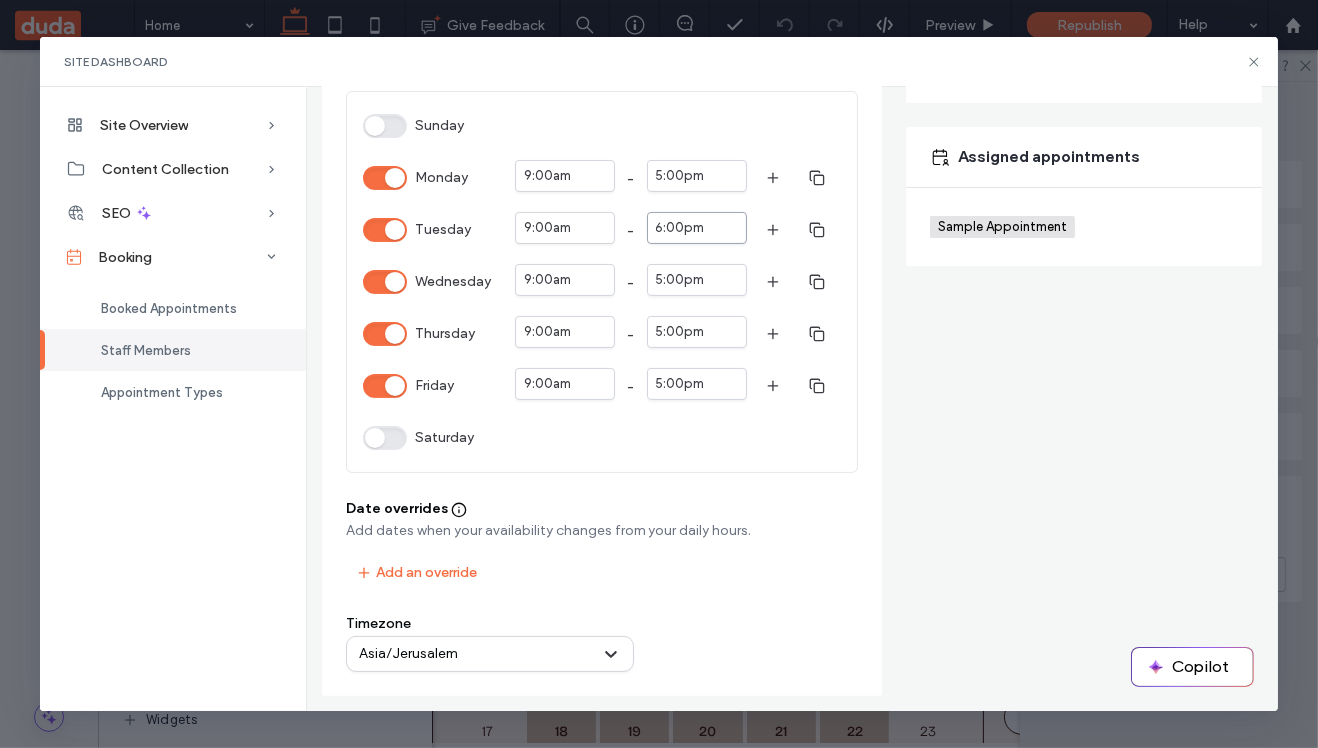 click on "6:00pm" at bounding box center [680, 228] 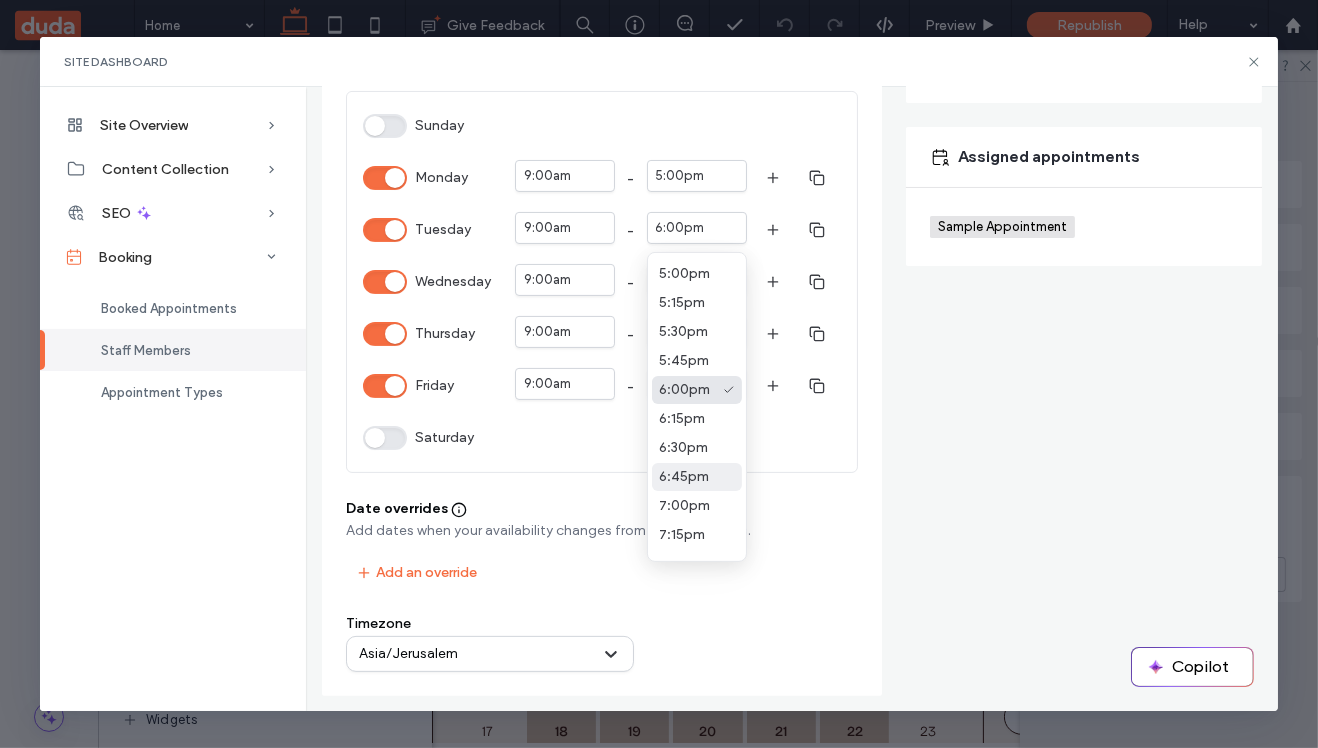 scroll, scrollTop: 898, scrollLeft: 0, axis: vertical 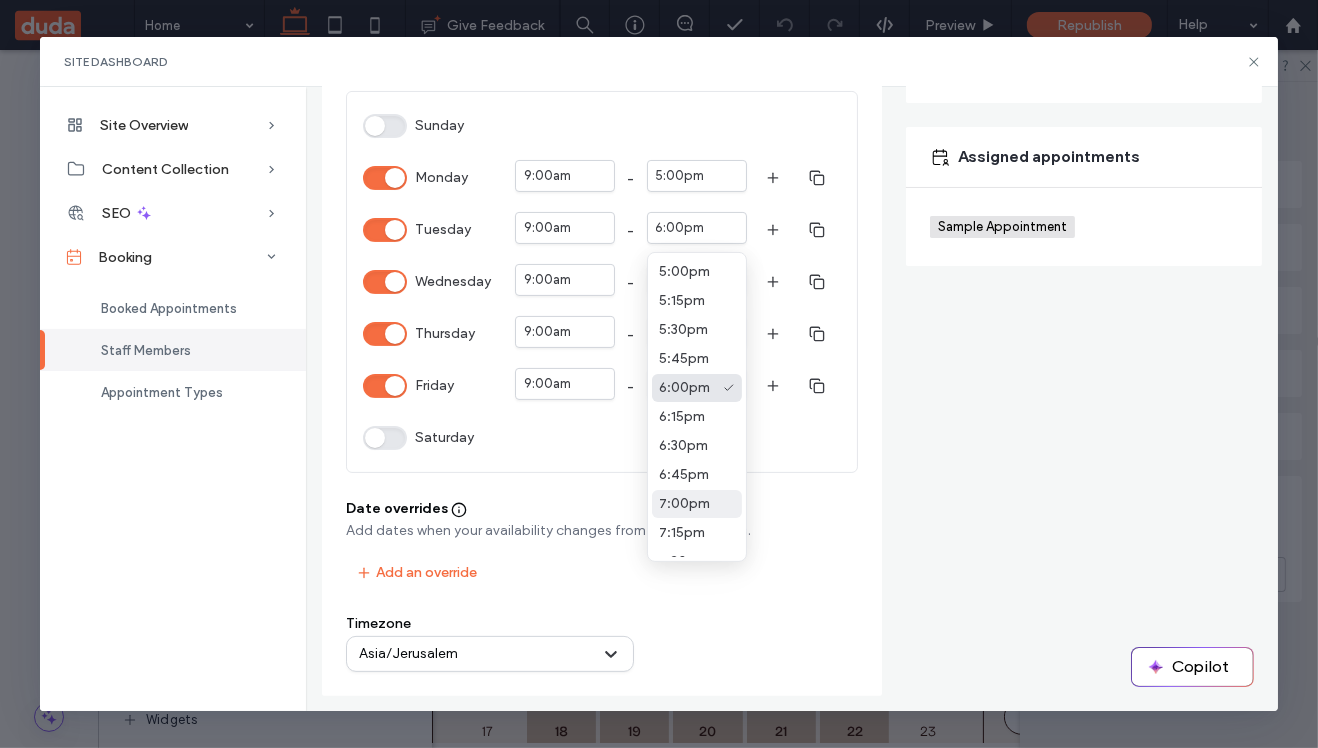 click on "7:00pm" at bounding box center (685, 504) 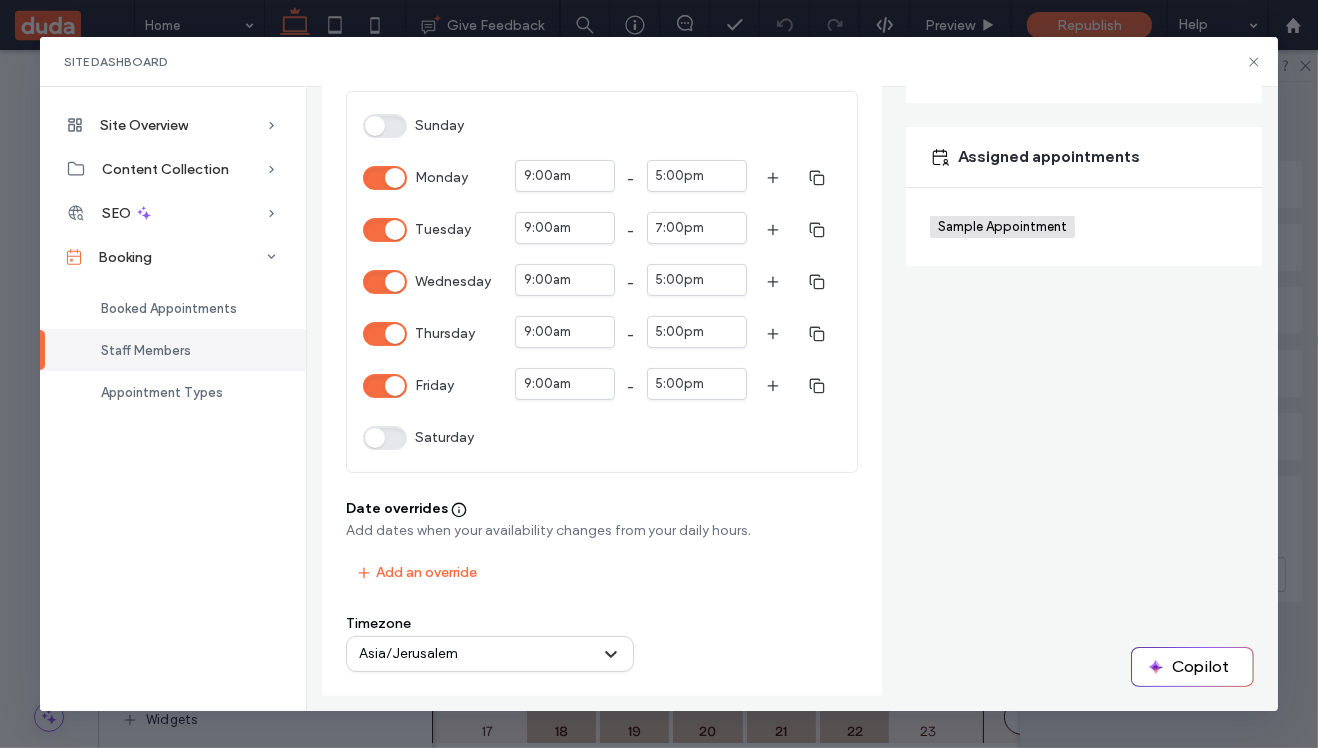 scroll, scrollTop: 0, scrollLeft: 0, axis: both 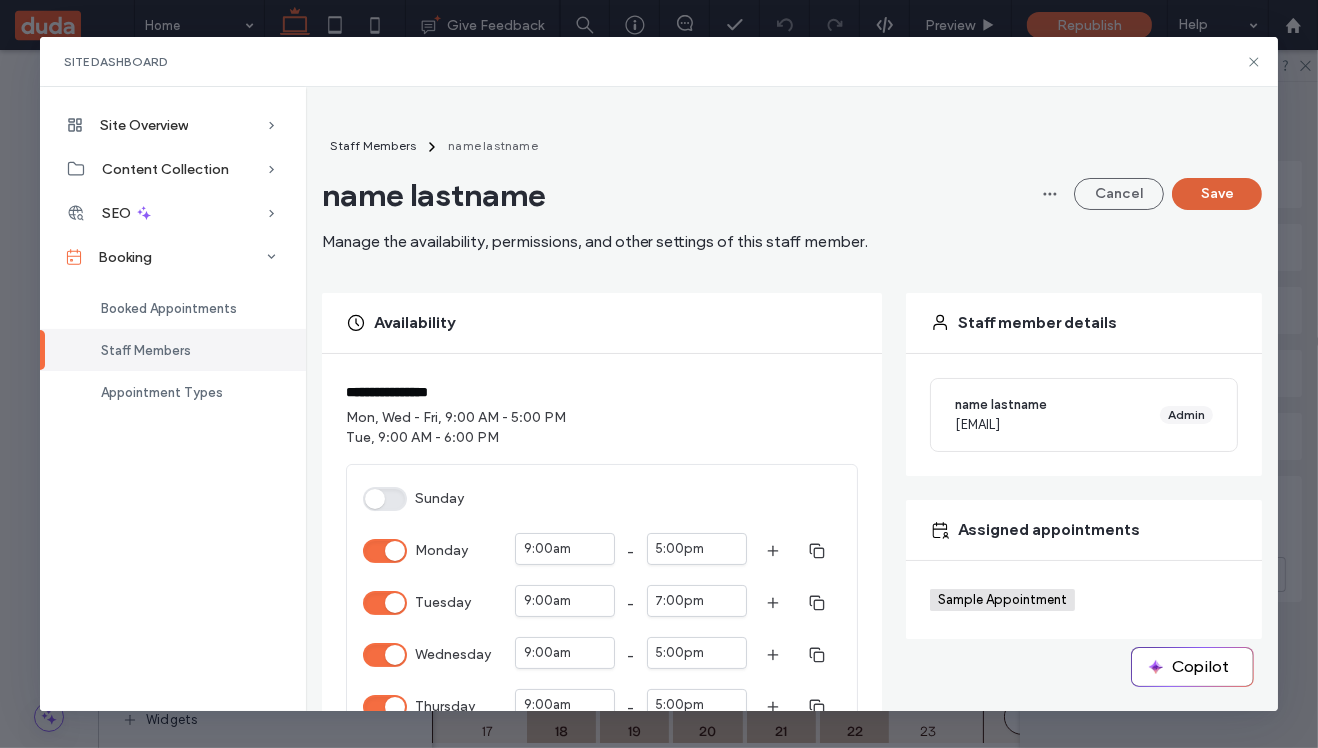 click on "Save" at bounding box center (1217, 194) 